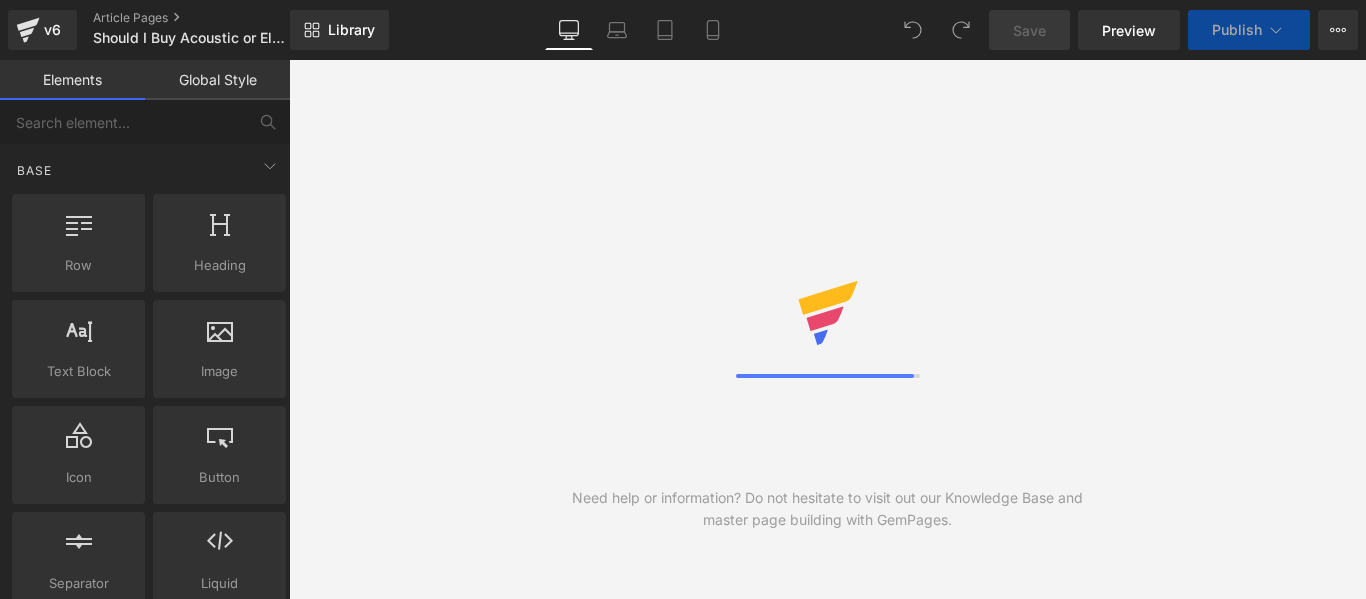 scroll, scrollTop: 0, scrollLeft: 0, axis: both 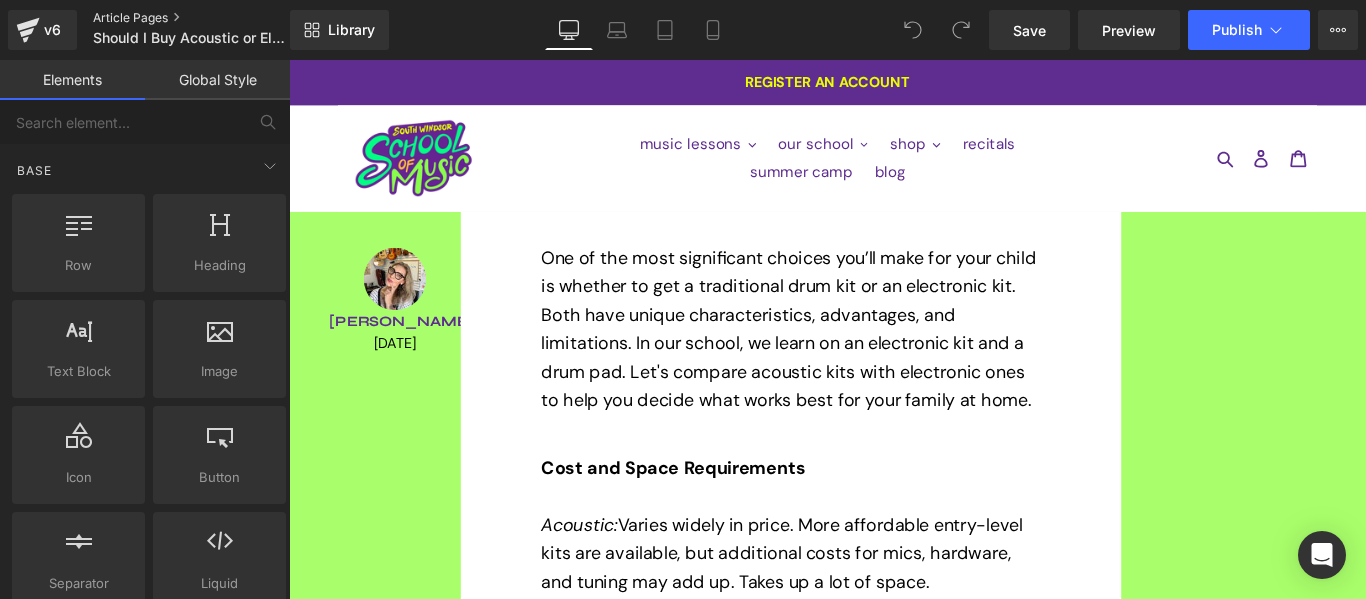 click on "Article Pages" at bounding box center [208, 18] 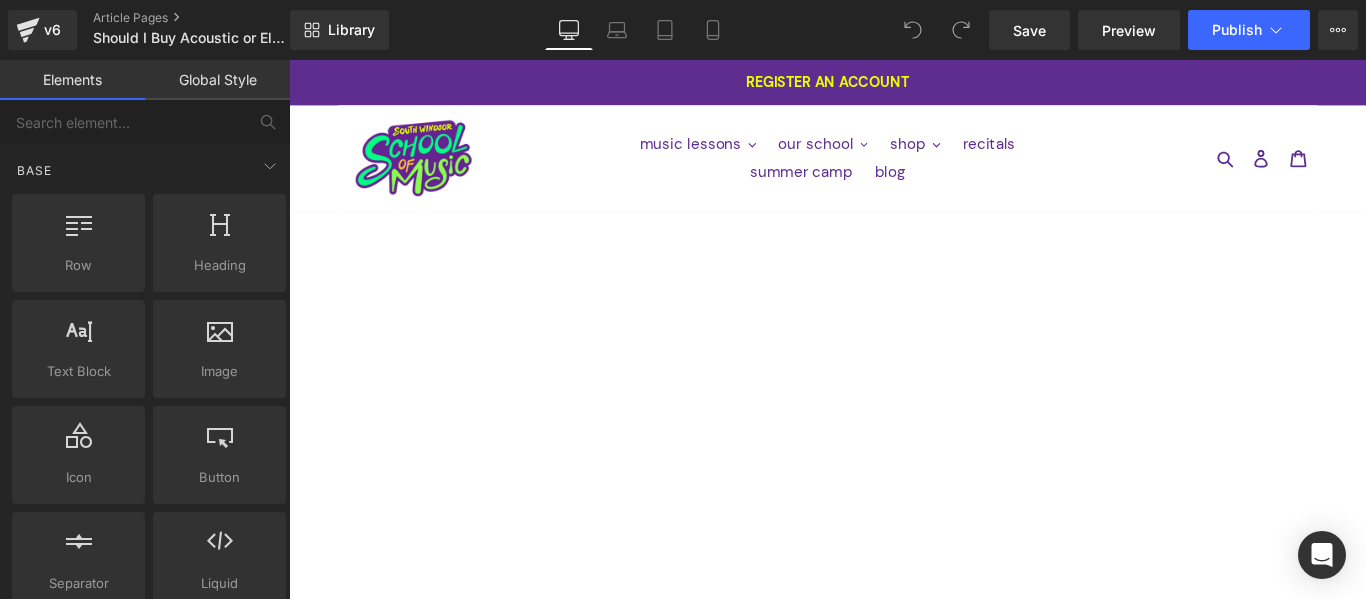 scroll, scrollTop: 0, scrollLeft: 0, axis: both 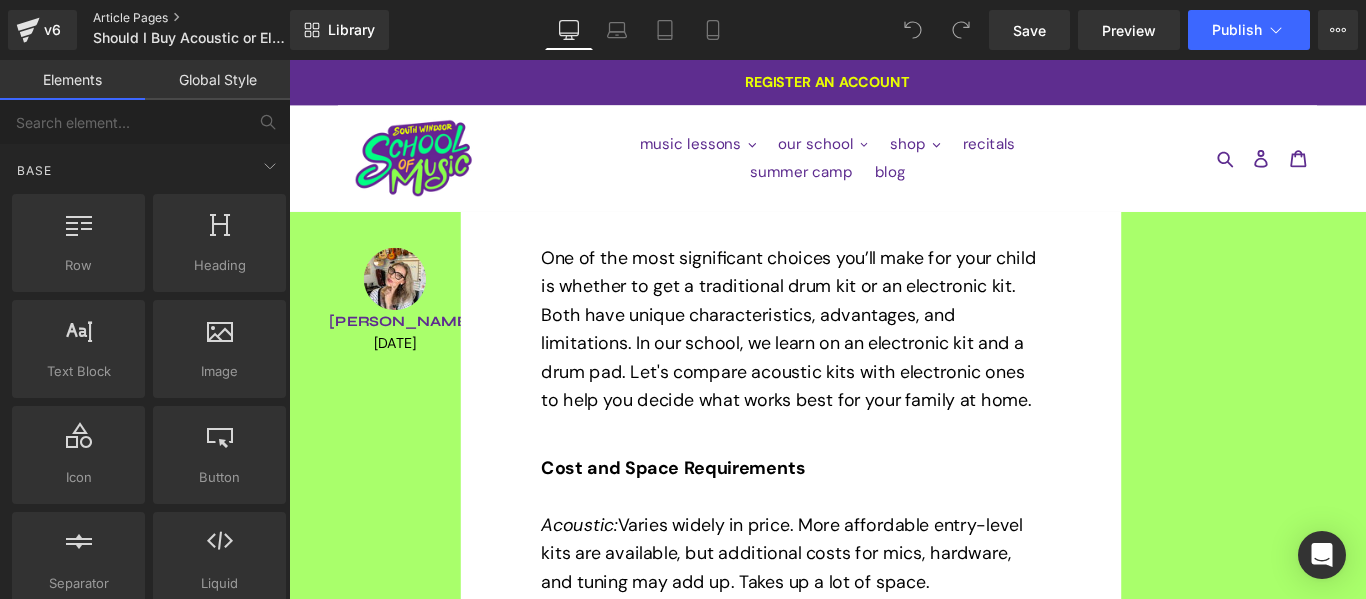 click on "Article Pages" at bounding box center [208, 18] 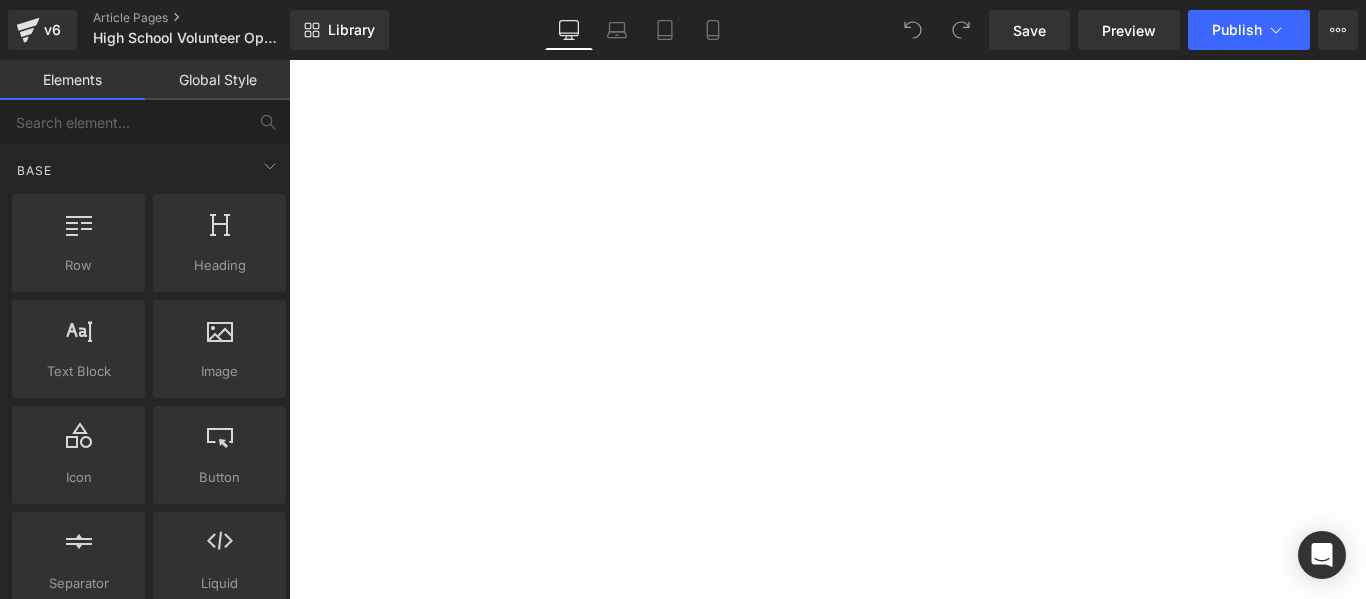 scroll, scrollTop: 0, scrollLeft: 0, axis: both 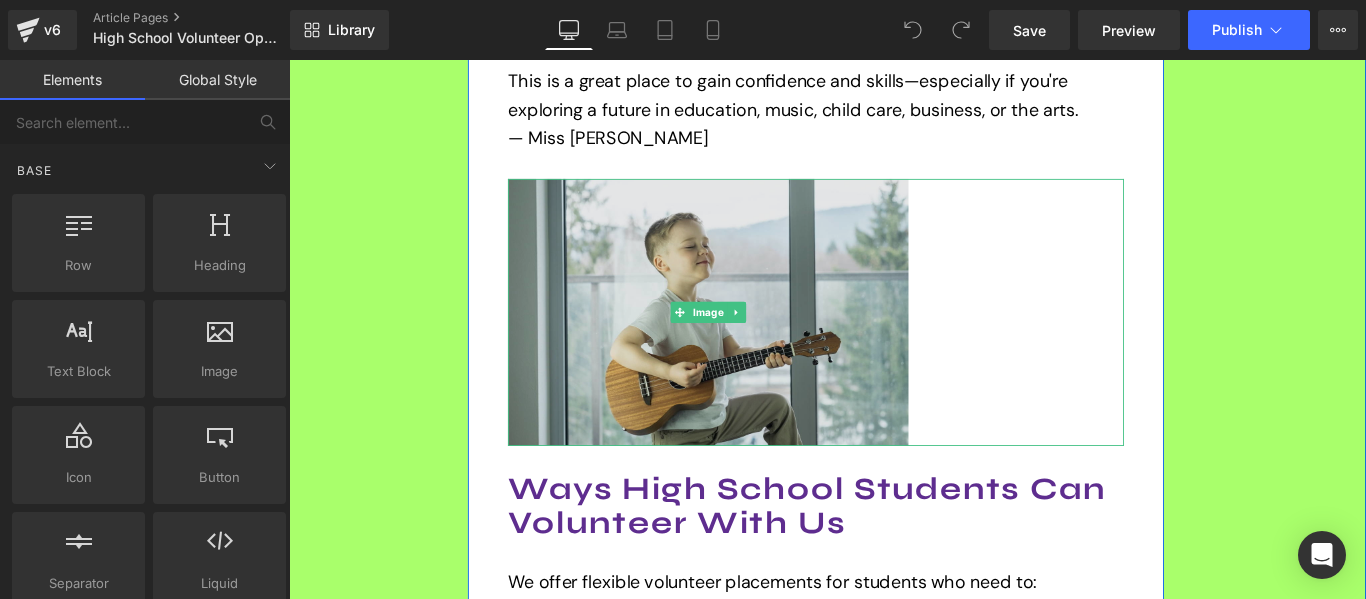 click at bounding box center (760, 344) 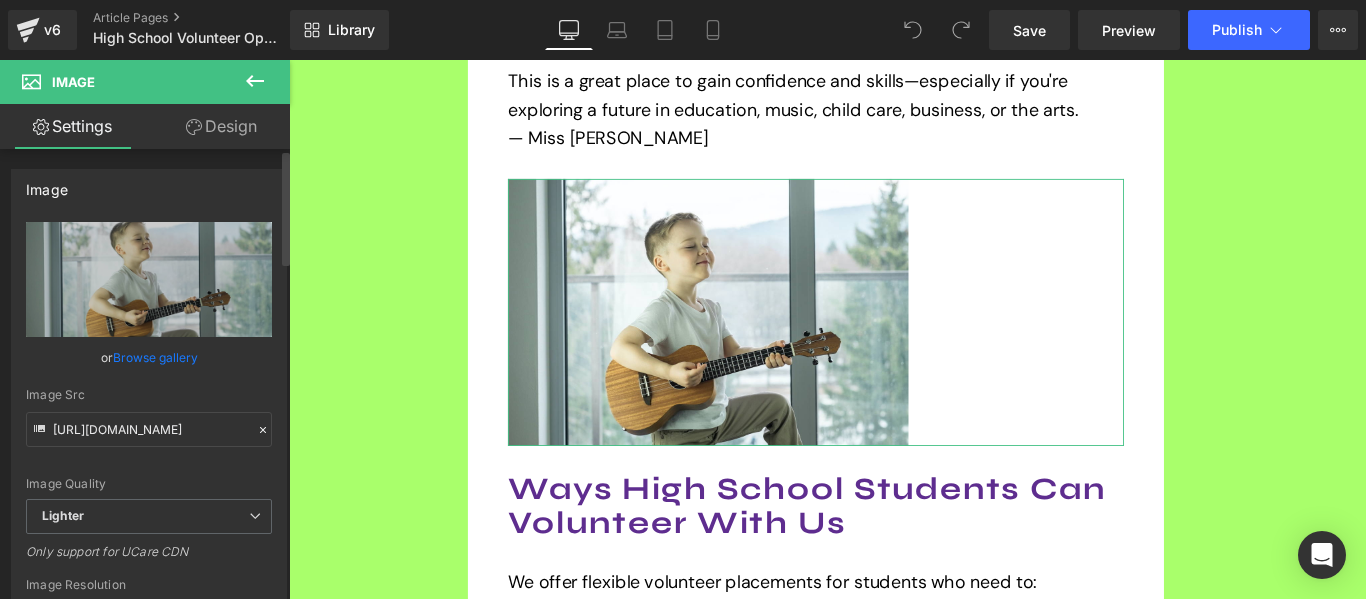click on "Browse gallery" at bounding box center (155, 357) 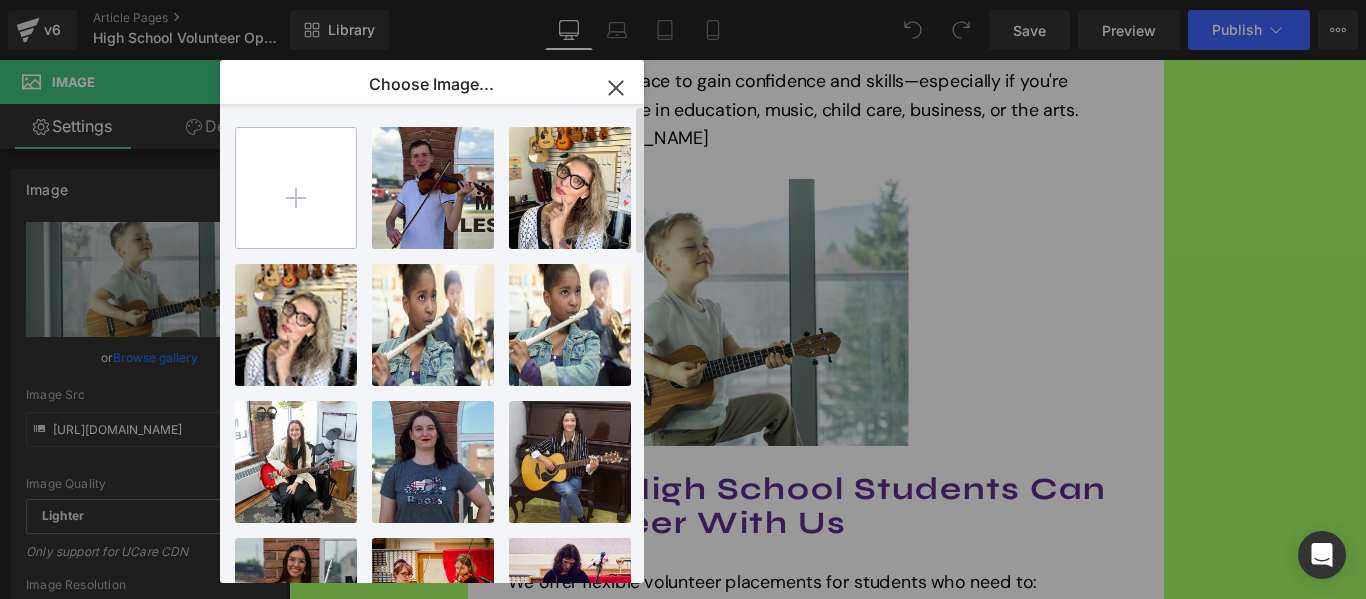 click at bounding box center (296, 188) 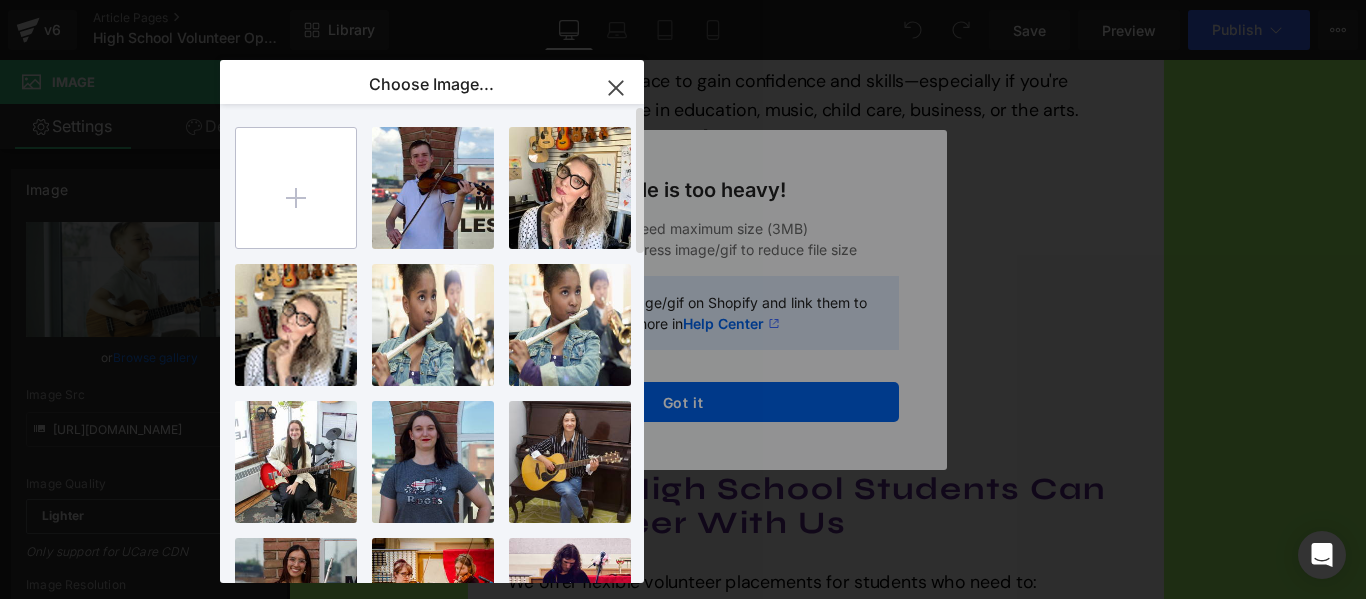 click at bounding box center (296, 188) 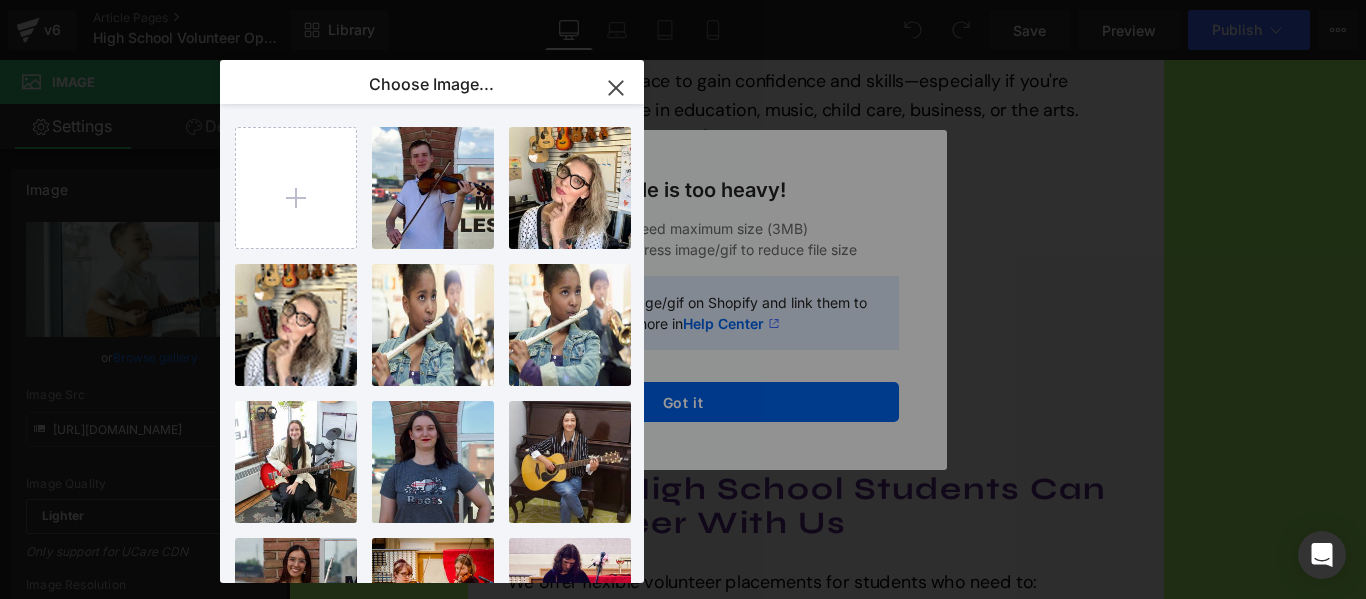 click 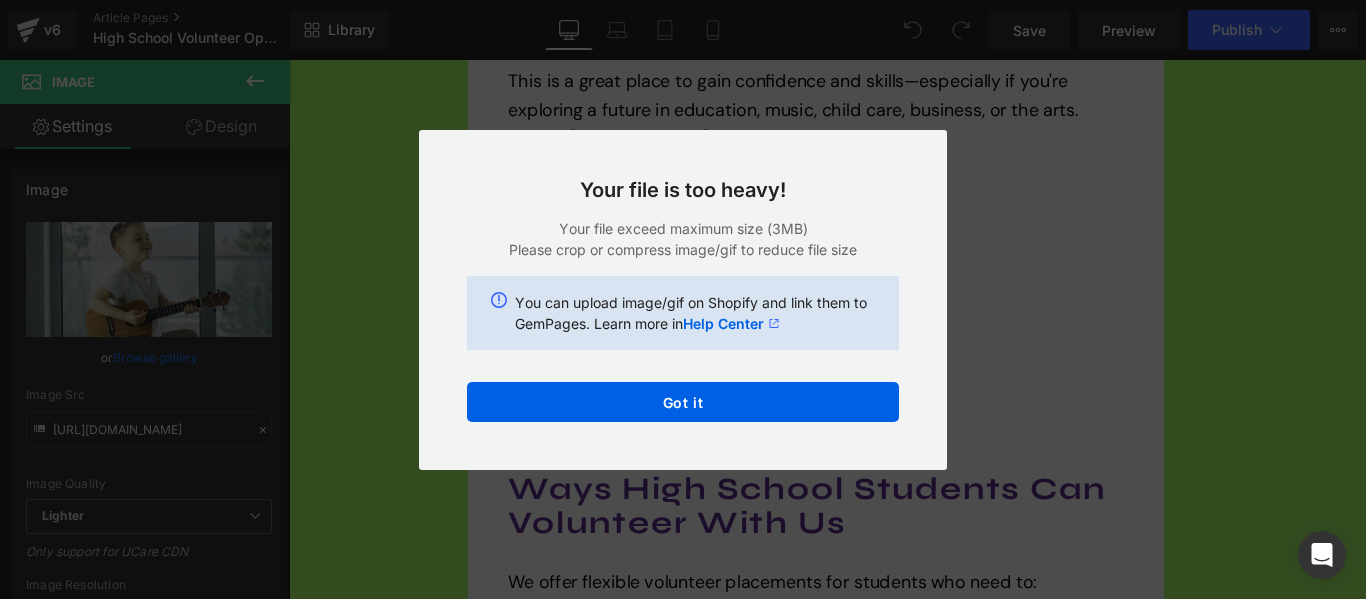 click on "Back to Library   Insert     Your file is too heavy! Your file exceed maximum size (3MB) Please crop or compress image/gif to reduce file size You can upload image/gif on Shopify and link them to GemPages. Learn more in  Help Center  Got it" at bounding box center [683, 299] 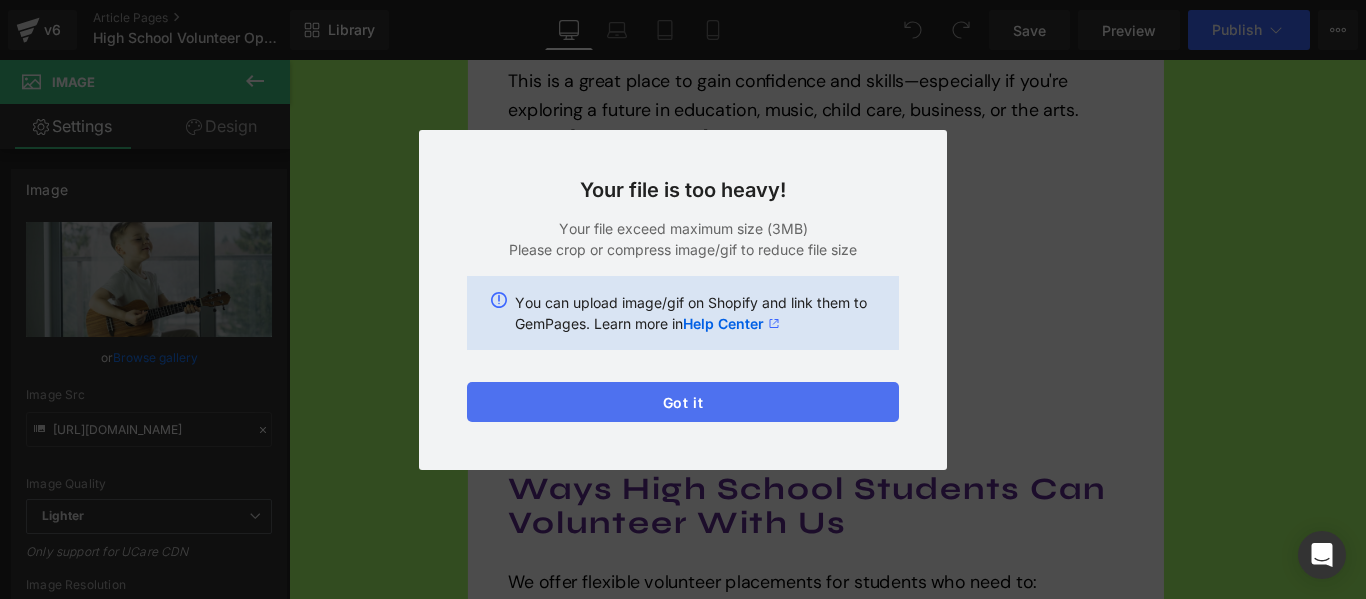 click on "Got it" at bounding box center [683, 402] 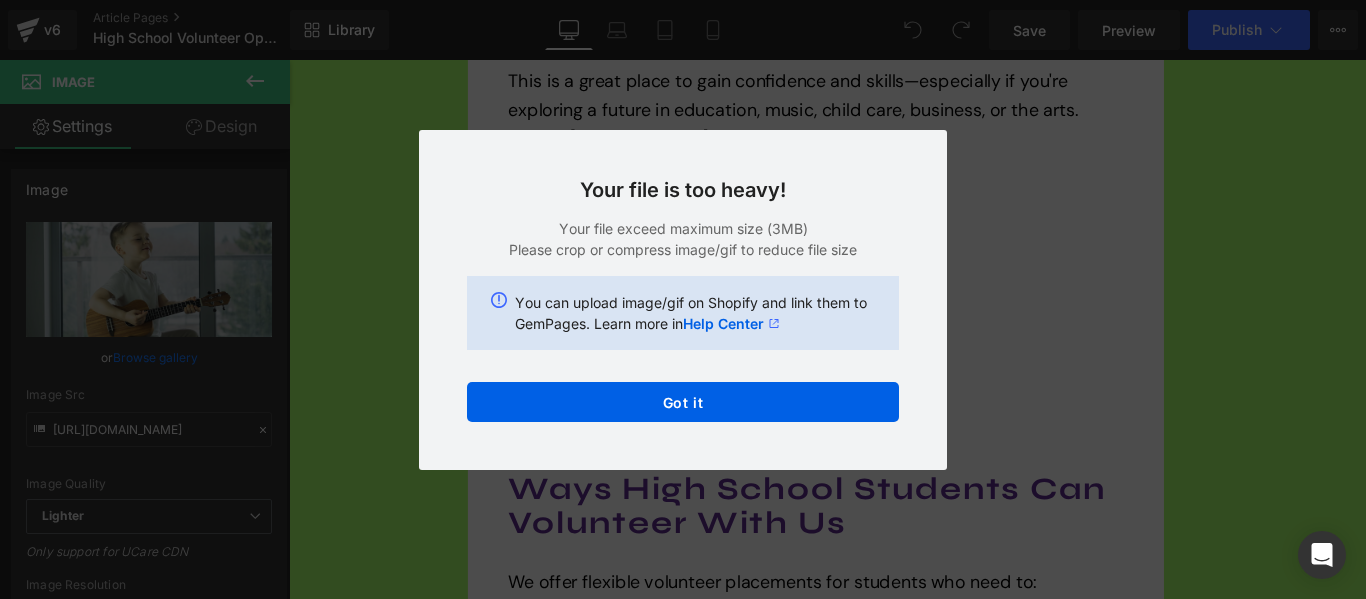 click at bounding box center (760, 344) 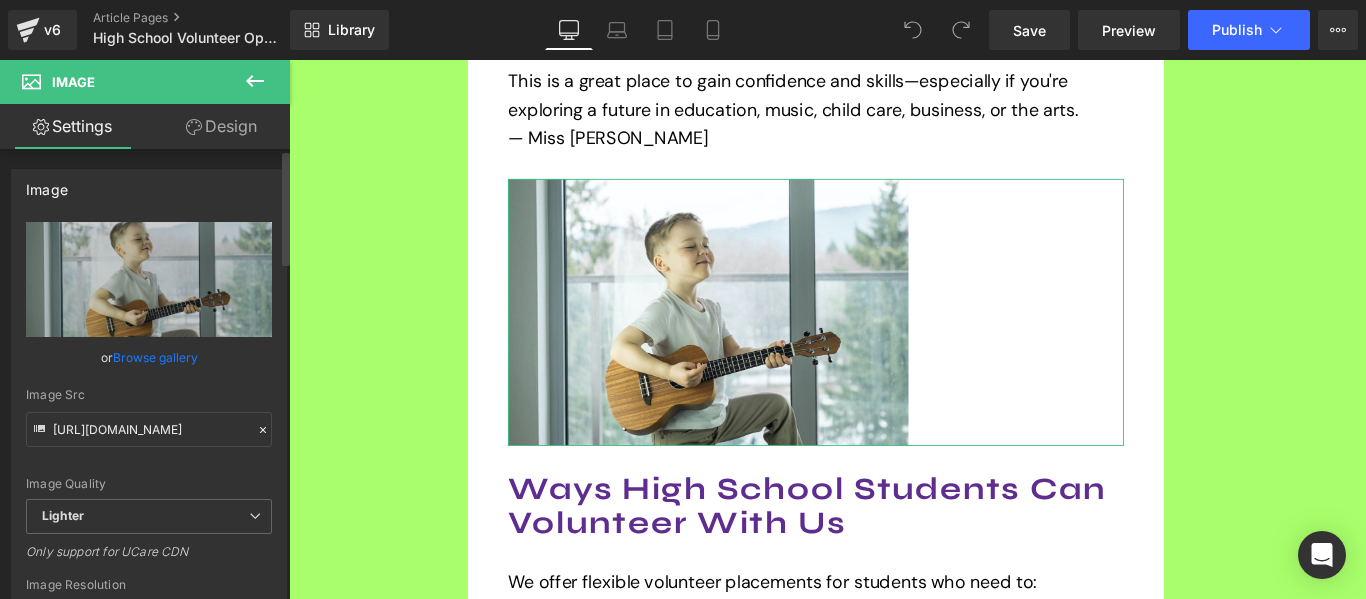 click on "Browse gallery" at bounding box center [155, 357] 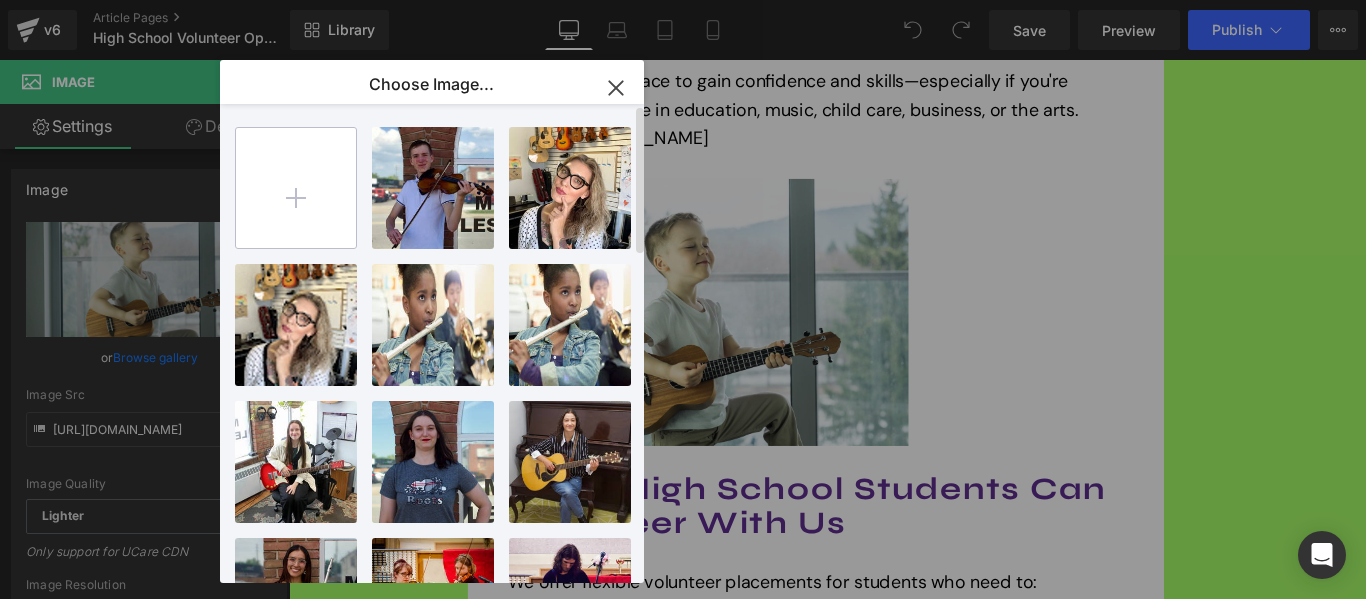 click at bounding box center (296, 188) 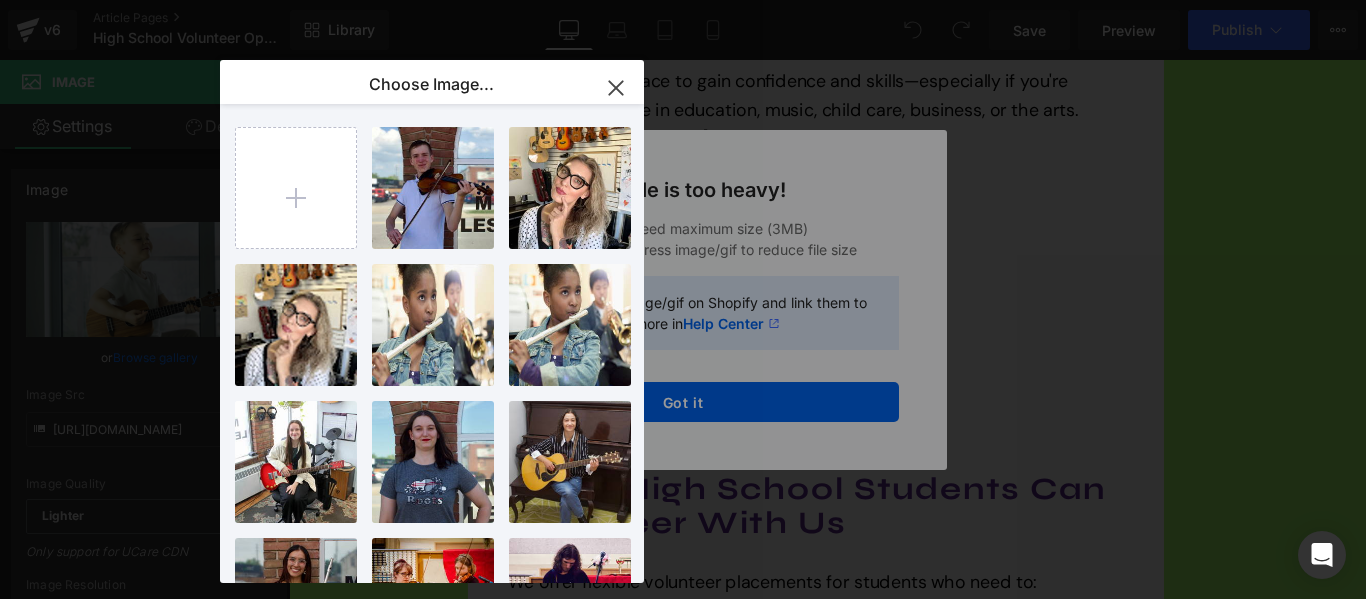click 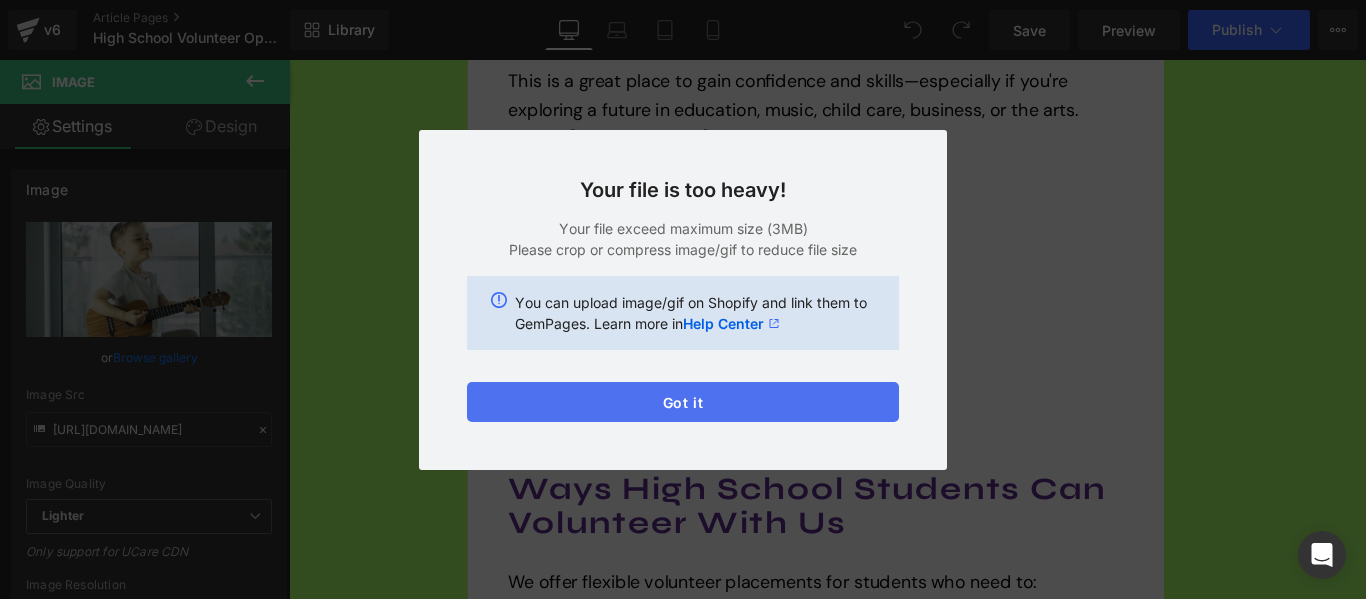 click on "Got it" at bounding box center [683, 402] 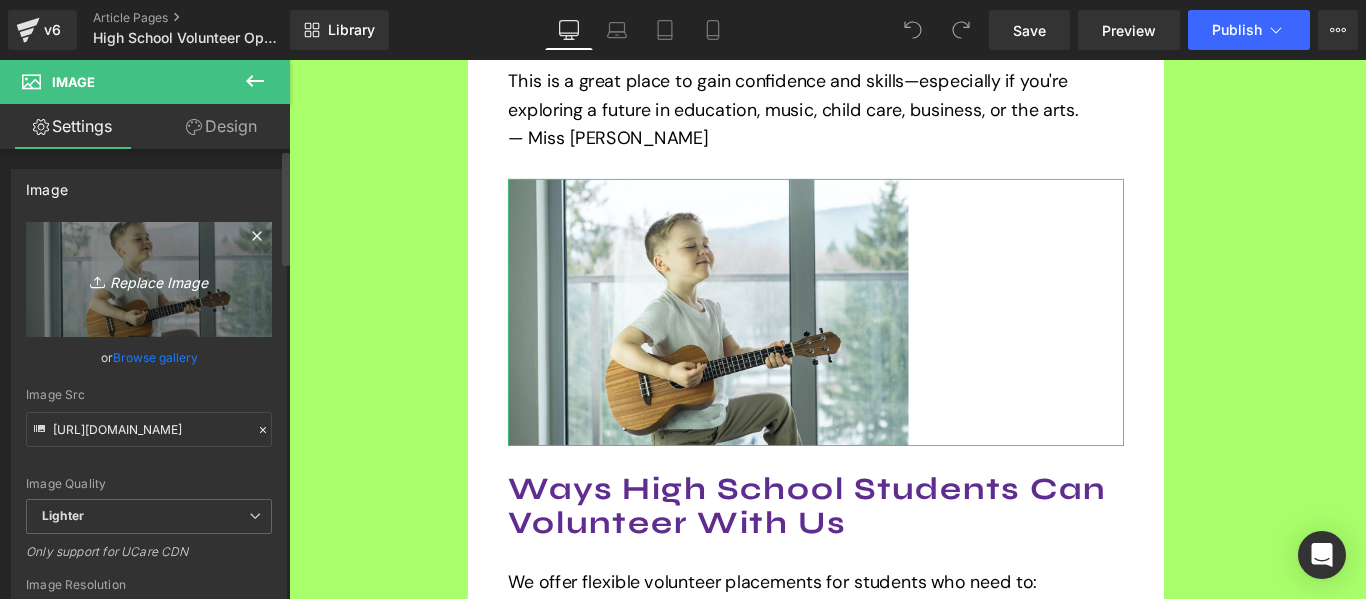 click on "Replace Image" at bounding box center [149, 279] 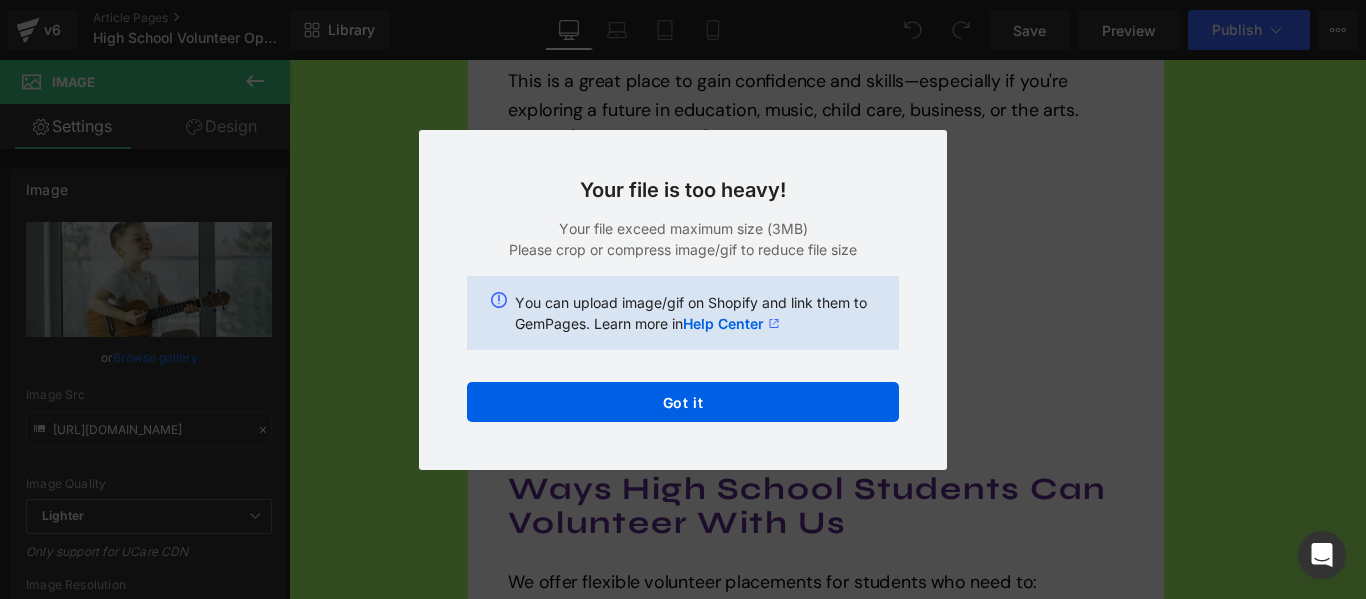 click on "You can upload image/gif on Shopify and link them to GemPages. Learn more in  Help Center" at bounding box center (683, 313) 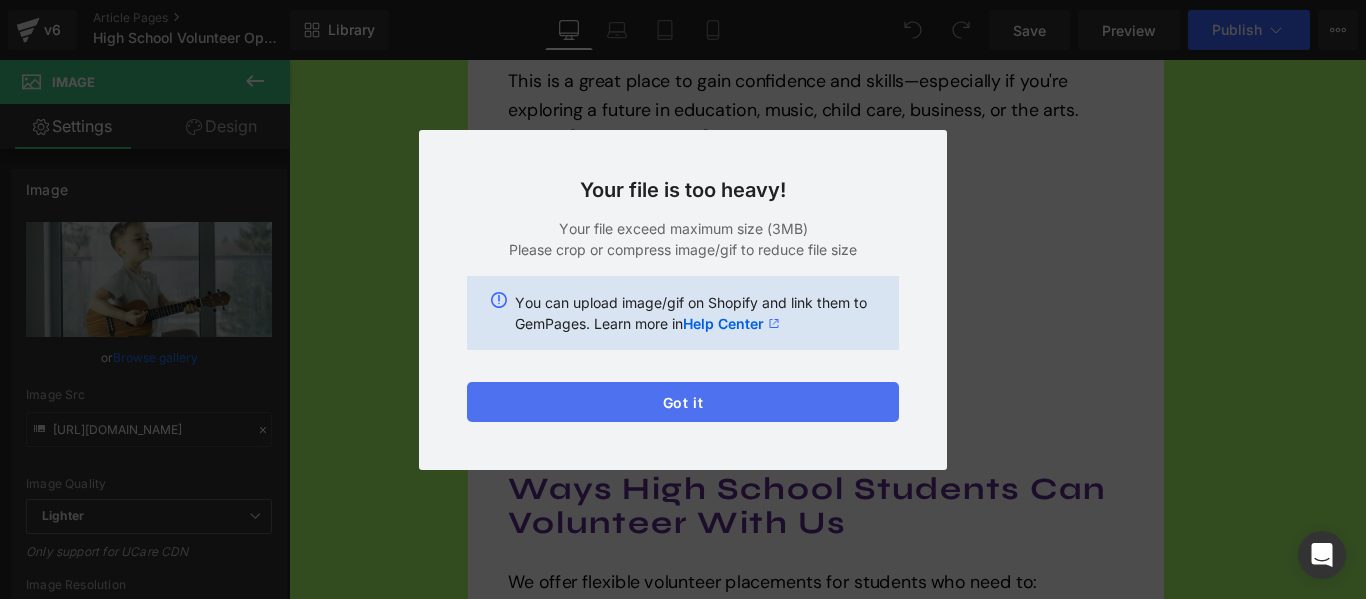 click on "Got it" at bounding box center (683, 402) 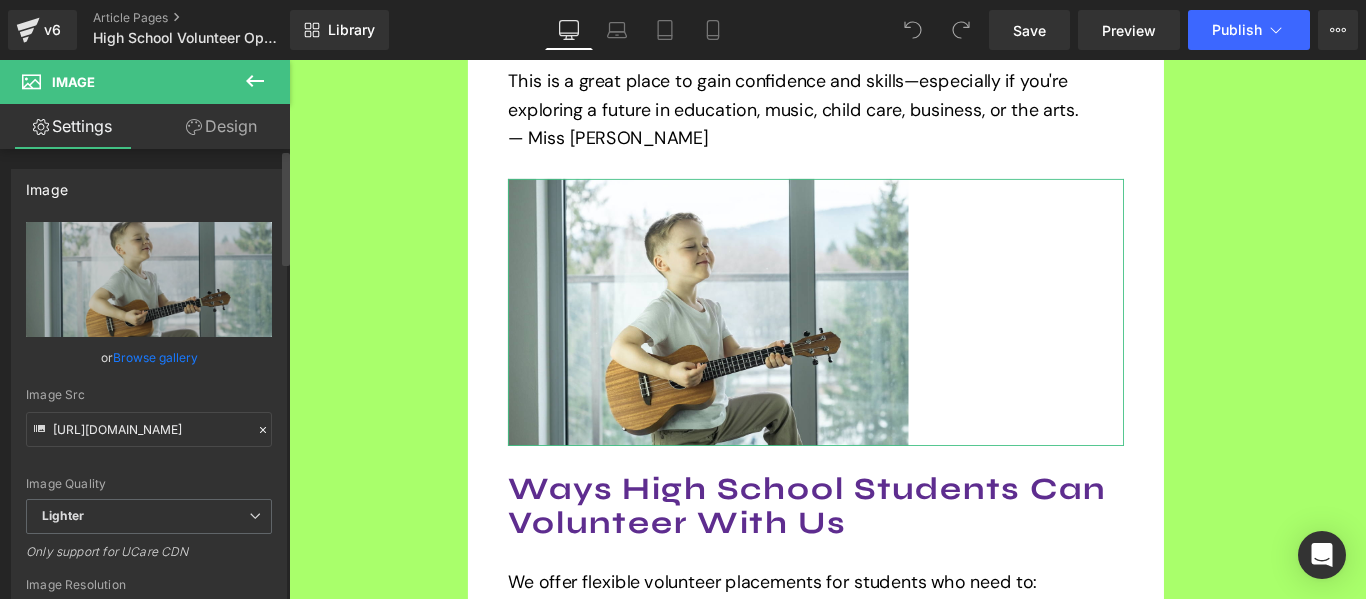 click on "Browse gallery" at bounding box center [155, 357] 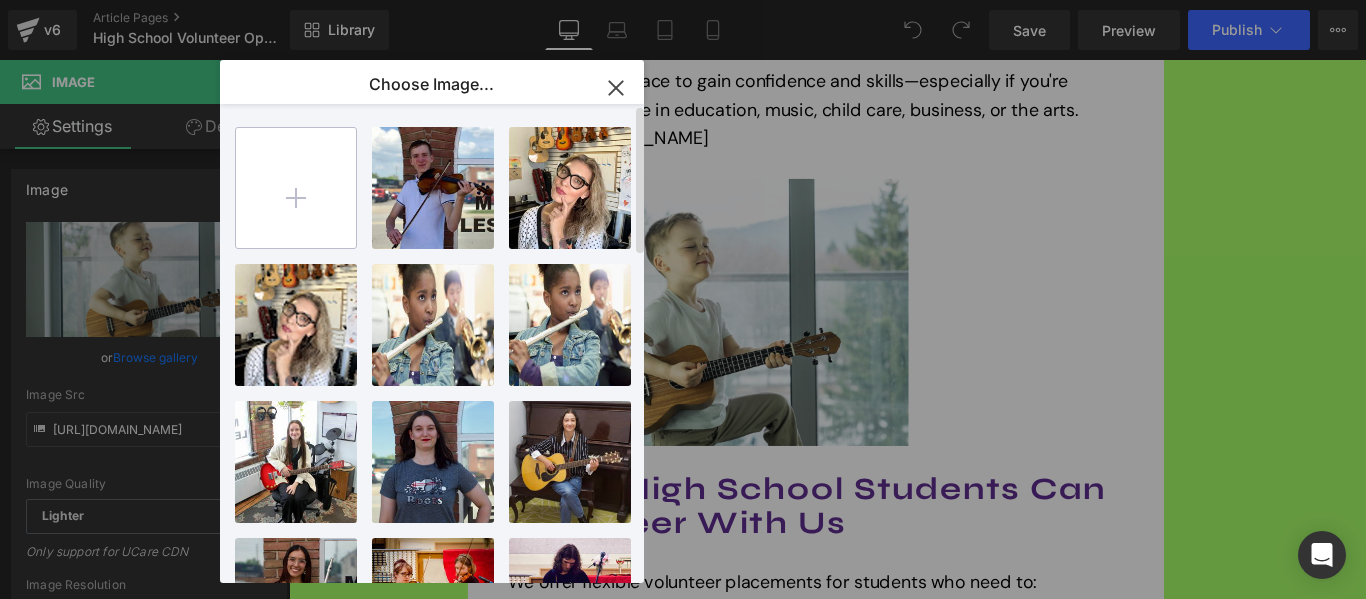 click at bounding box center [296, 188] 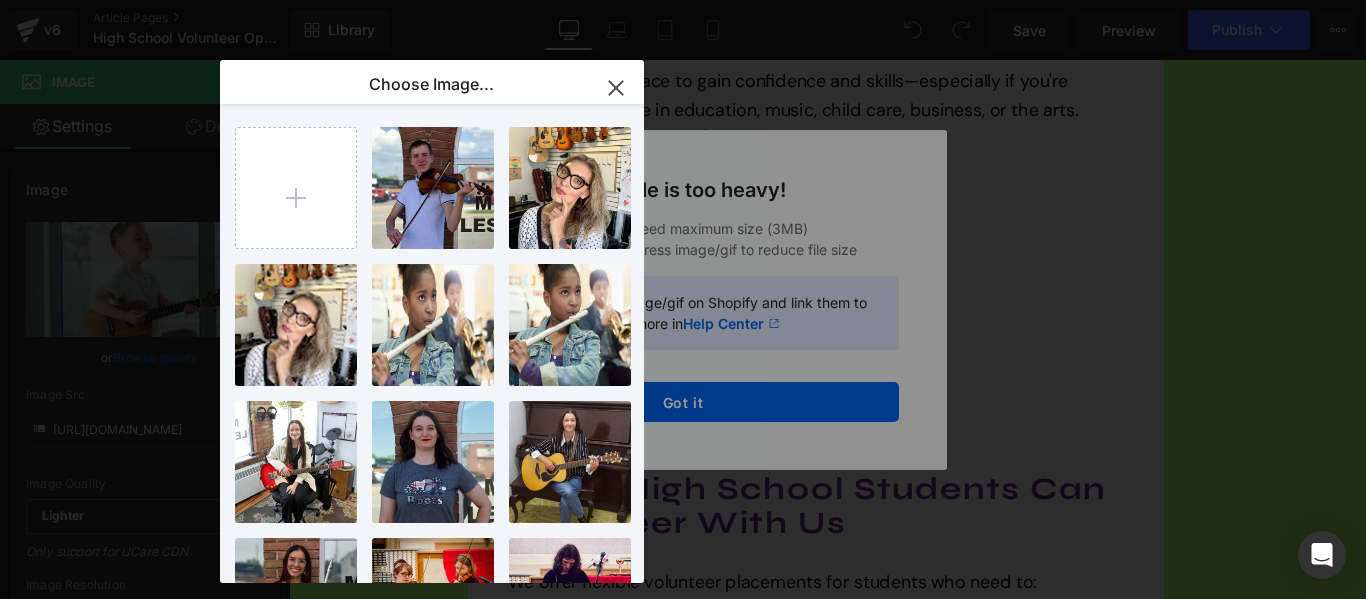 click 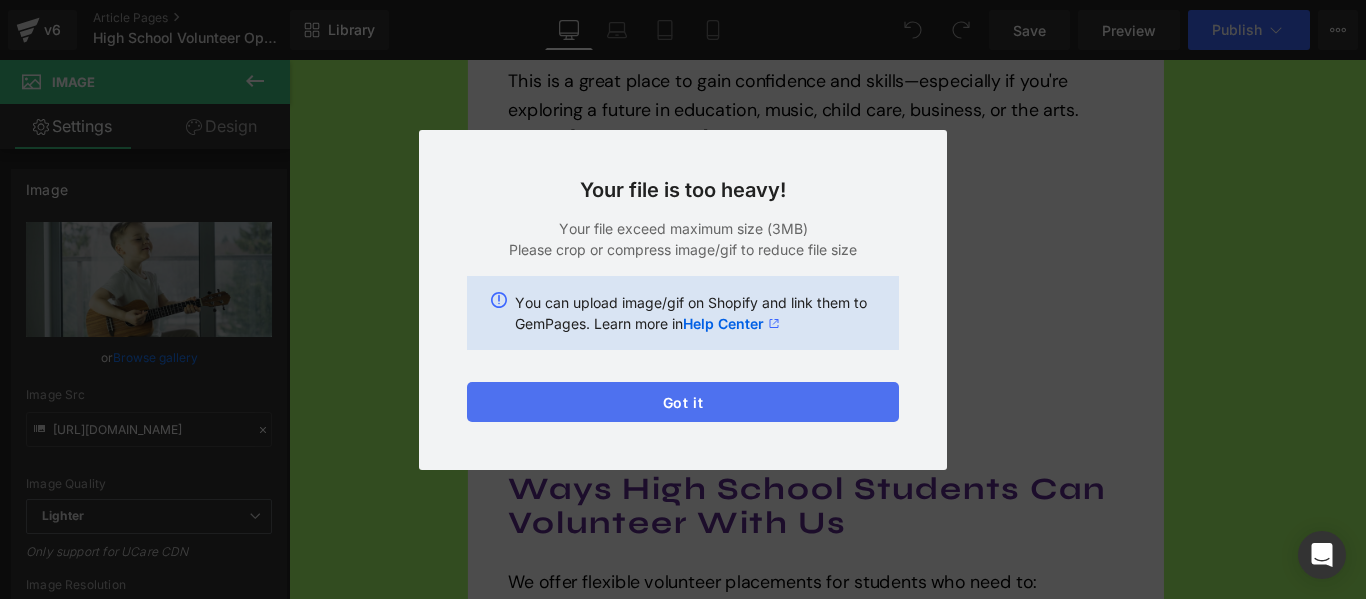 click on "Got it" at bounding box center (683, 402) 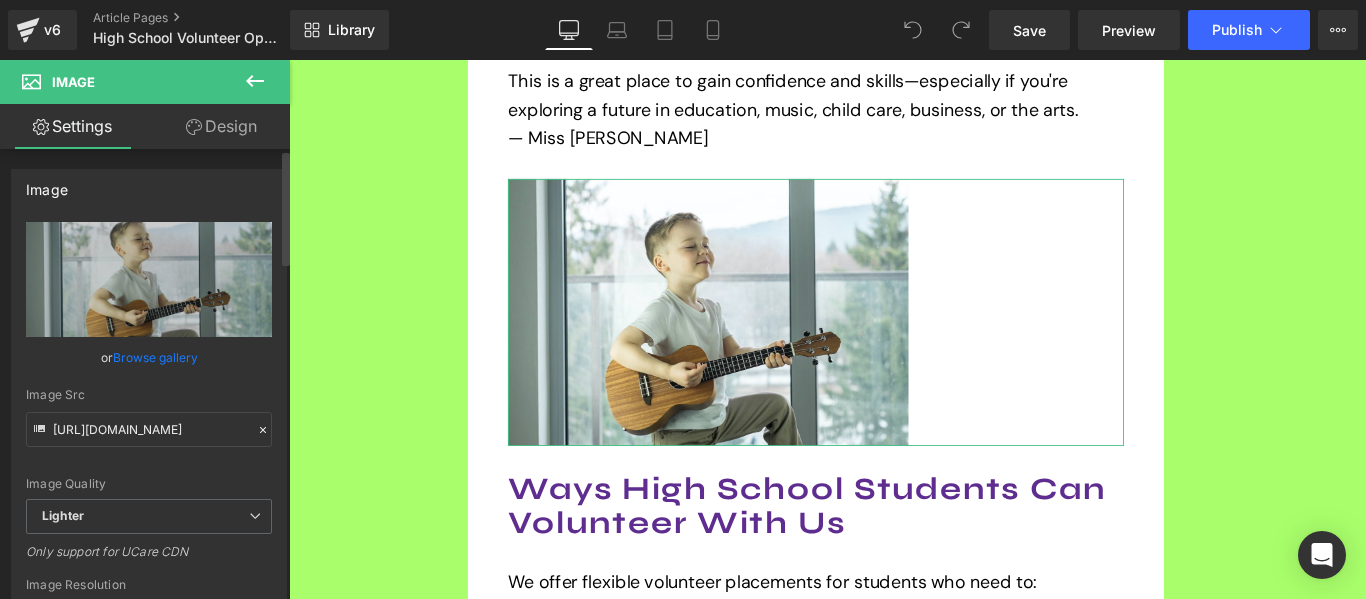 click on "Browse gallery" at bounding box center (155, 357) 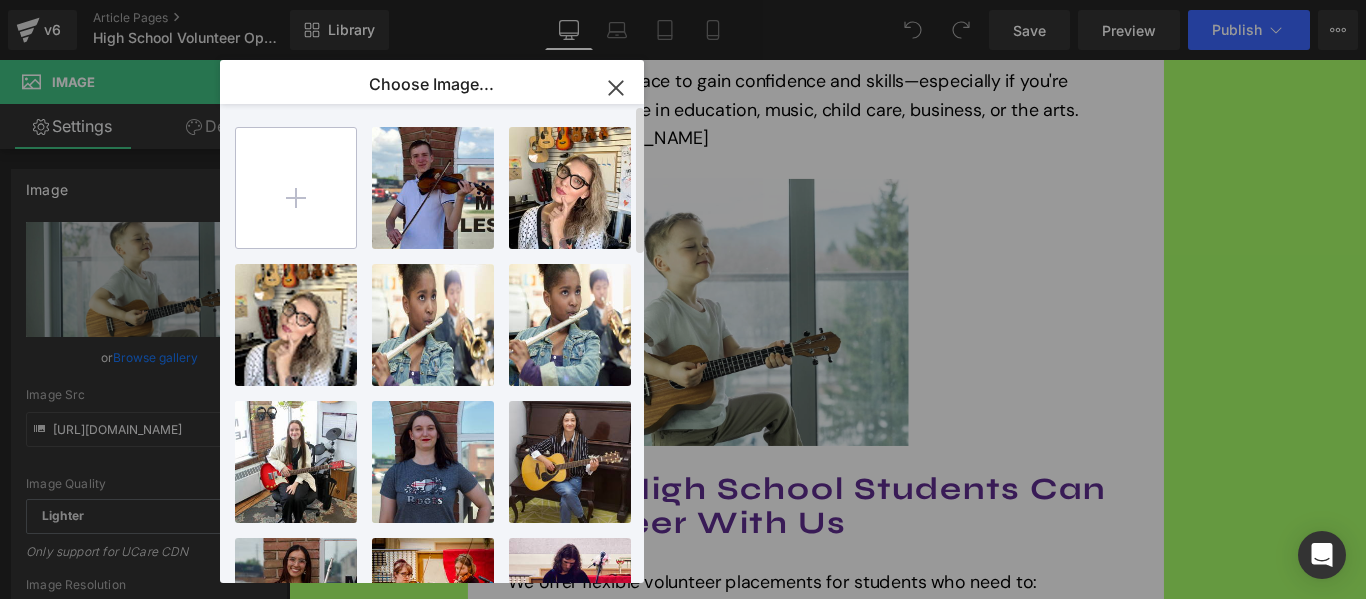 click at bounding box center [296, 188] 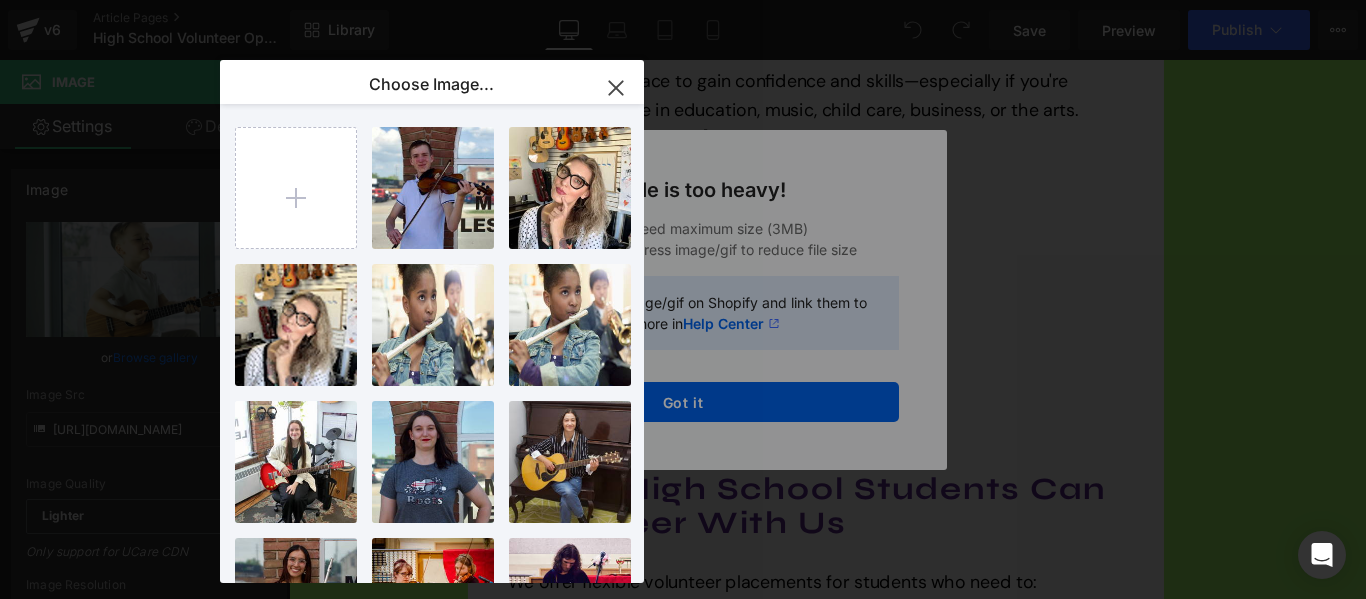 click 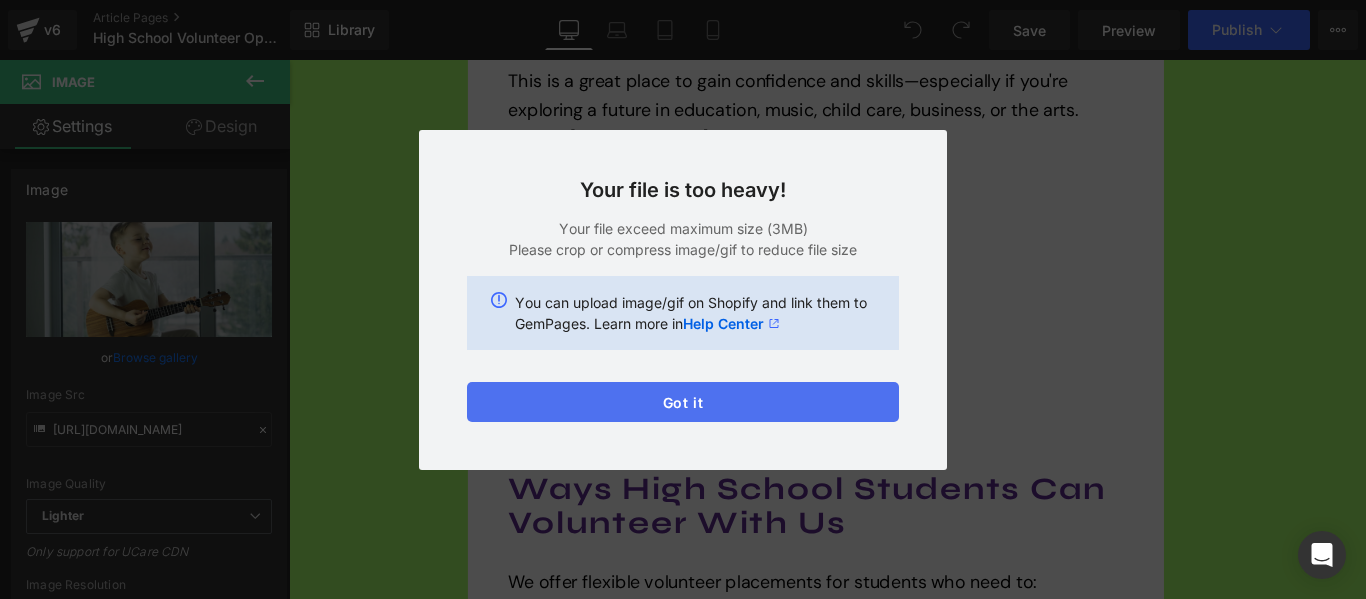 click on "Got it" at bounding box center [683, 402] 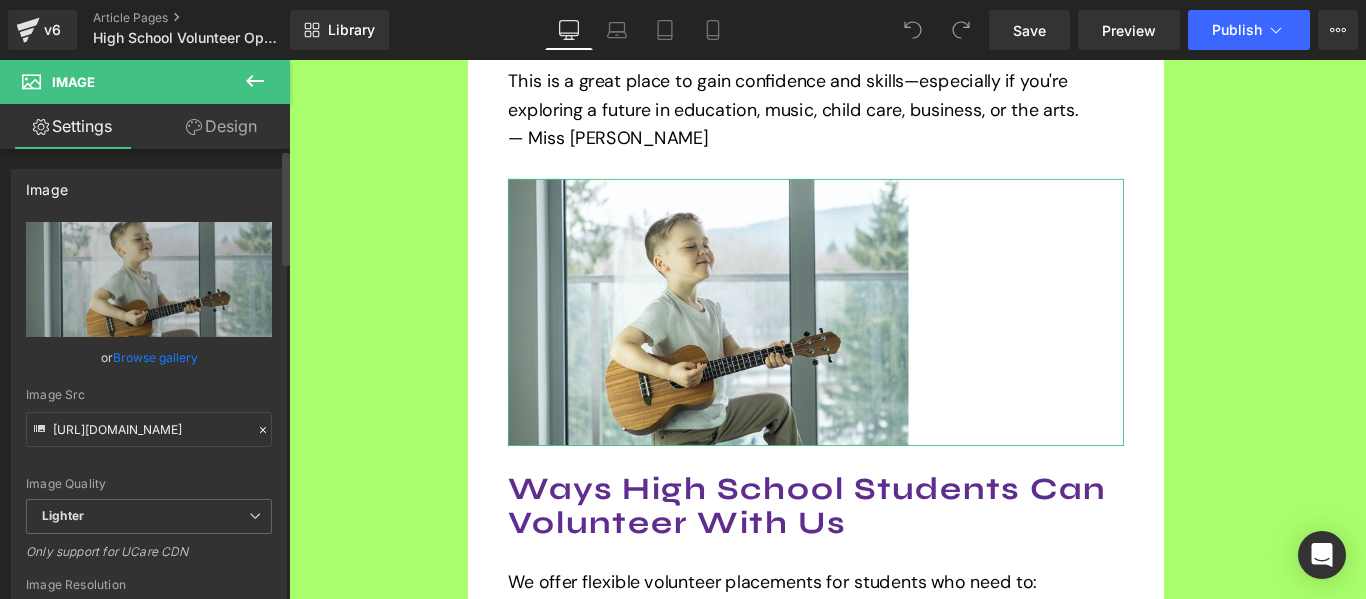 click on "Browse gallery" at bounding box center (155, 357) 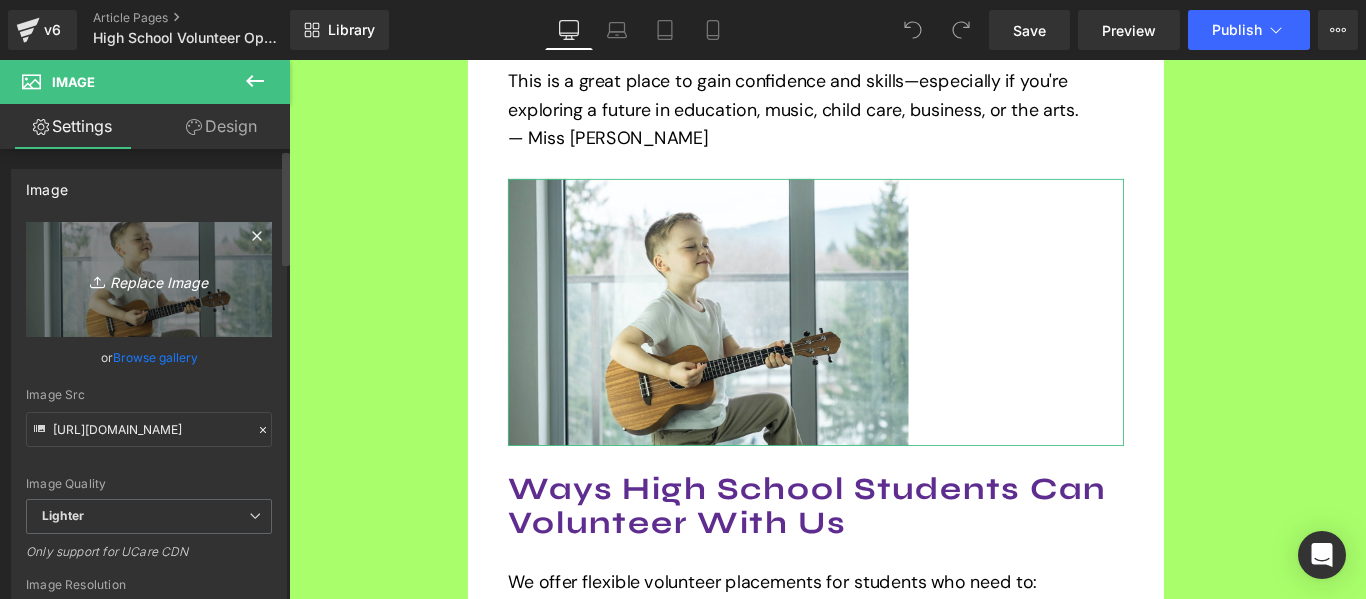 click on "Replace Image" at bounding box center (149, 279) 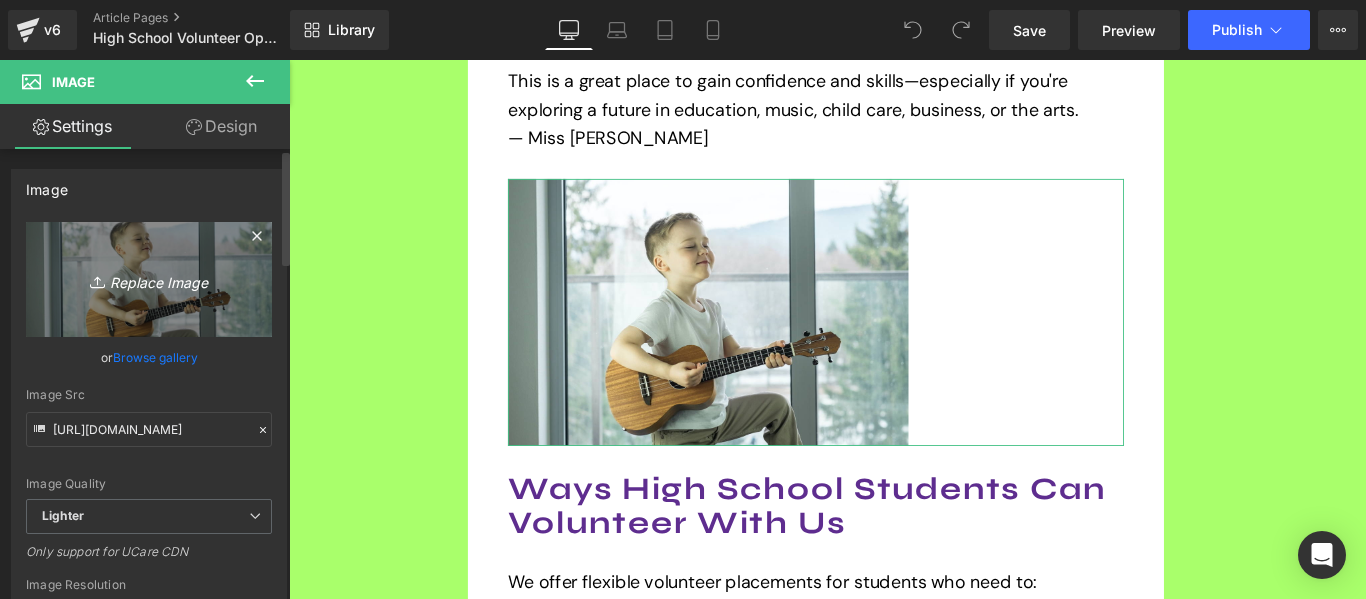 type on "C:\fakepath\IMG_4645.JPG" 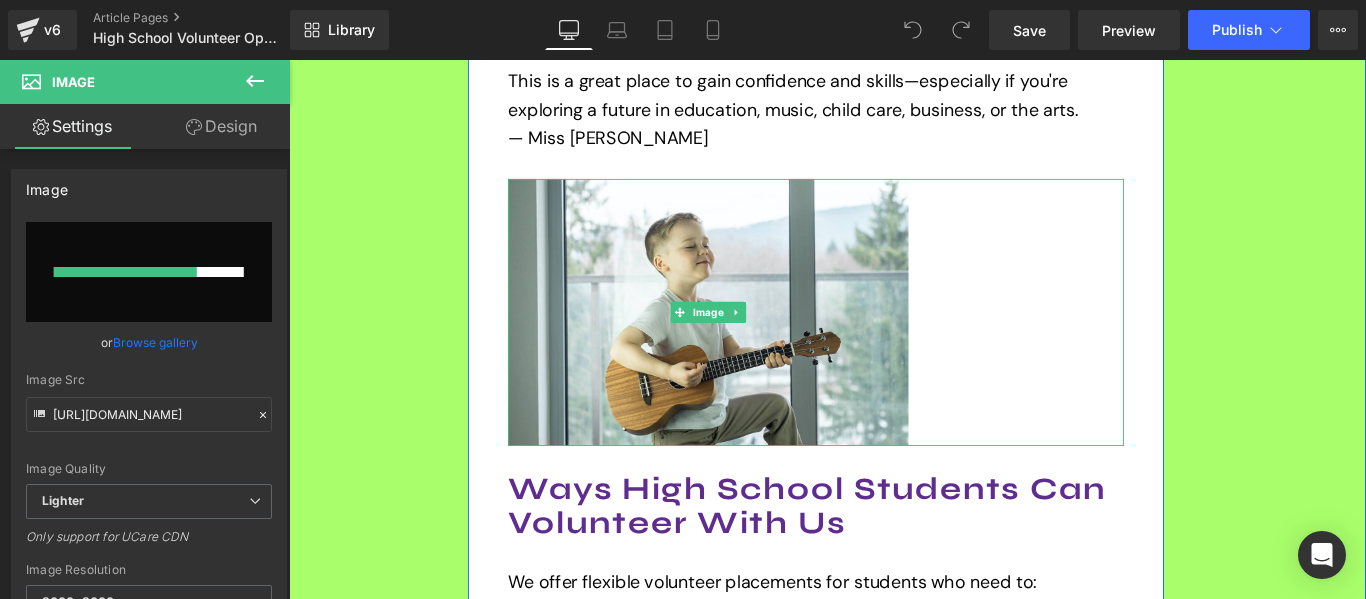 type 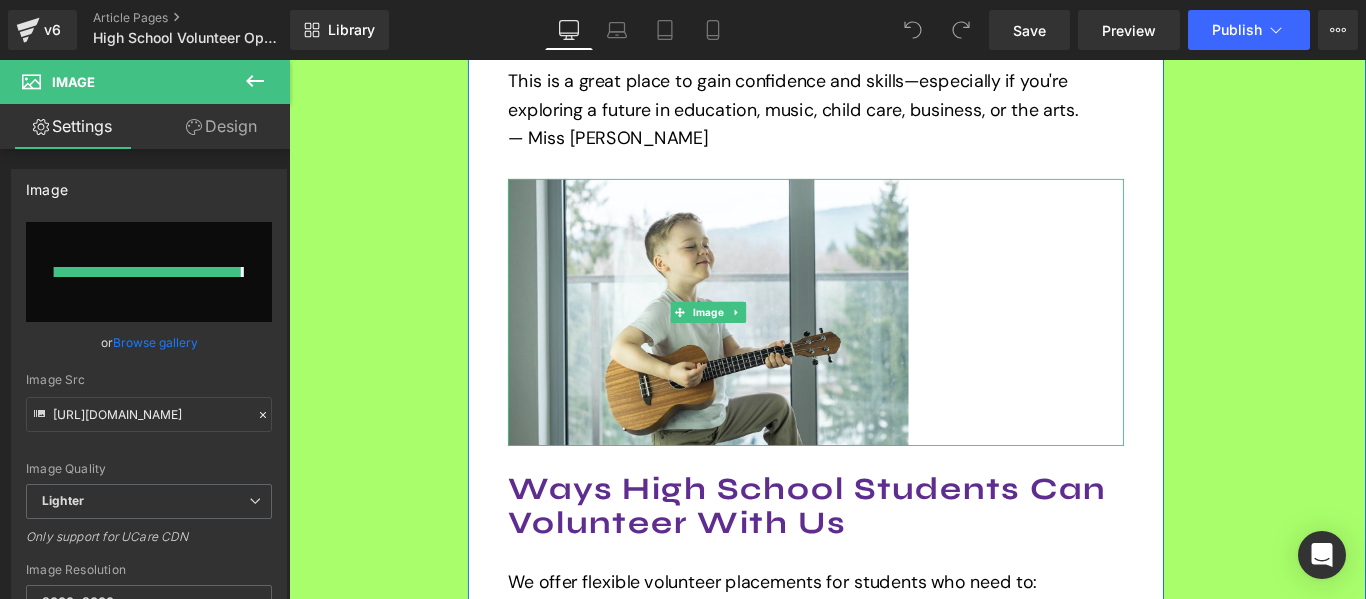 type on "[URL][DOMAIN_NAME]" 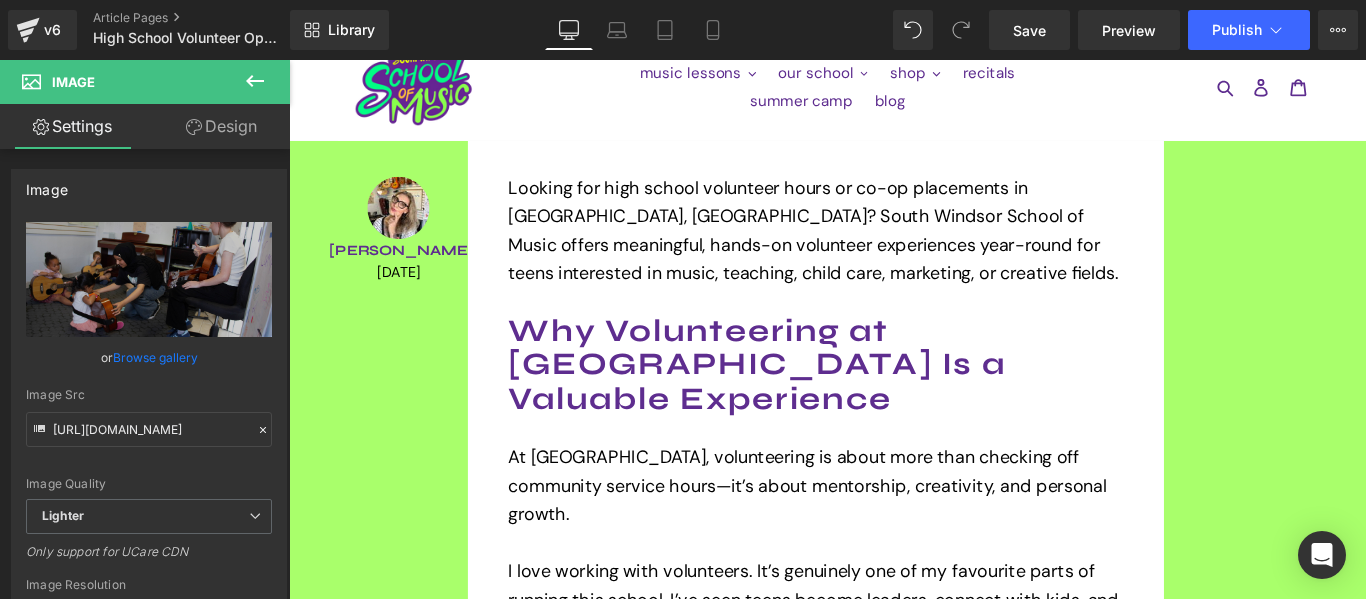 scroll, scrollTop: 0, scrollLeft: 0, axis: both 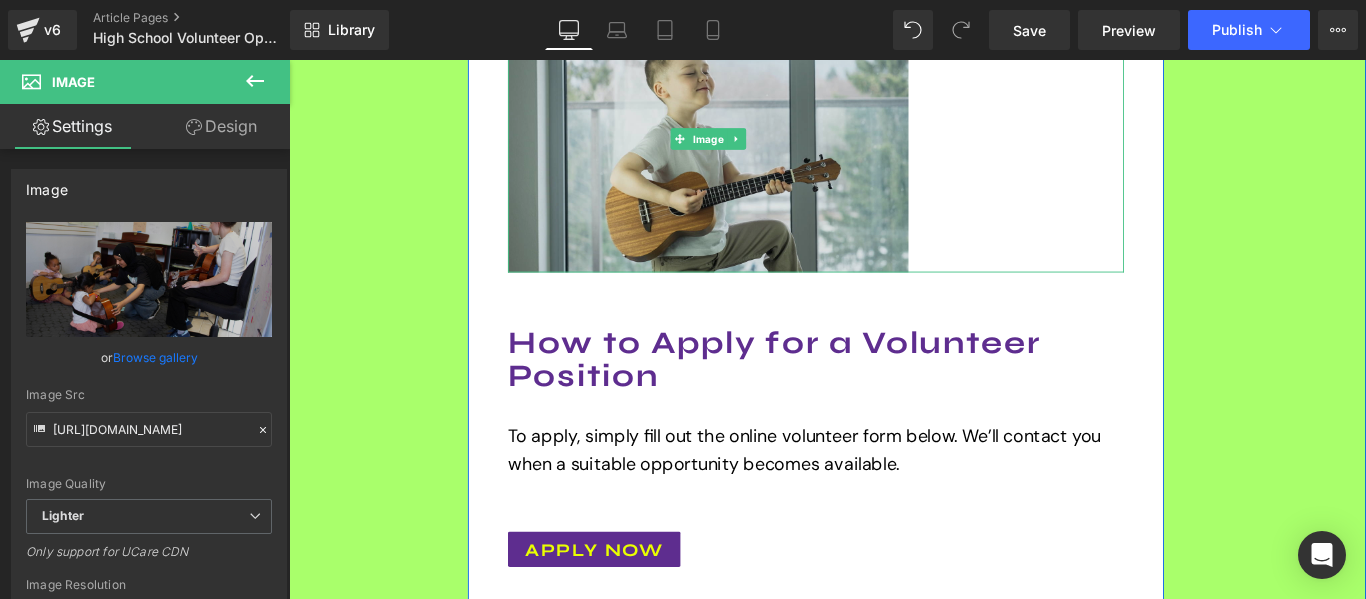 click at bounding box center [760, 149] 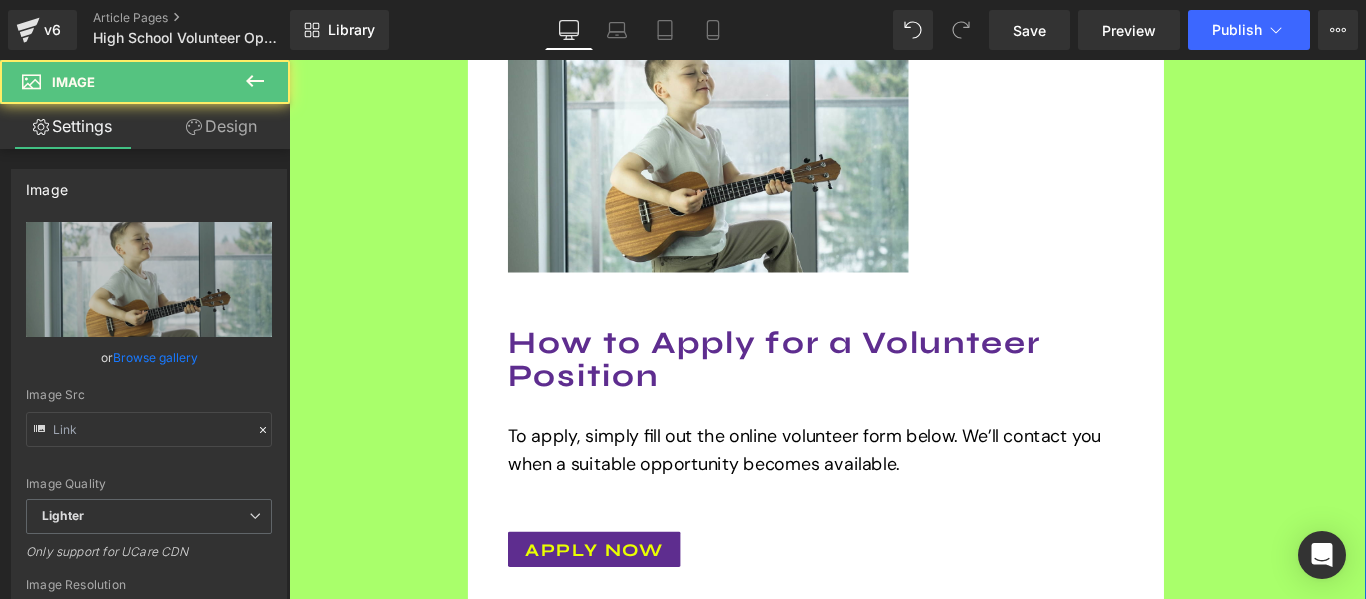 type on "[URL][DOMAIN_NAME]" 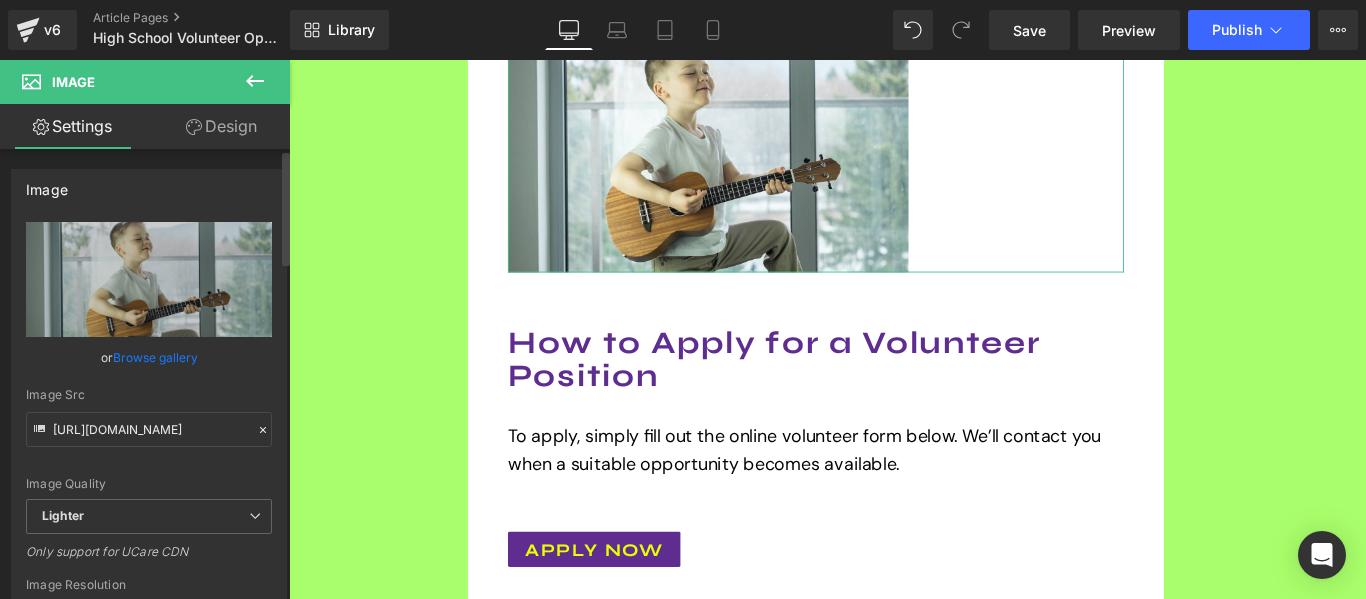 click on "Browse gallery" at bounding box center (155, 357) 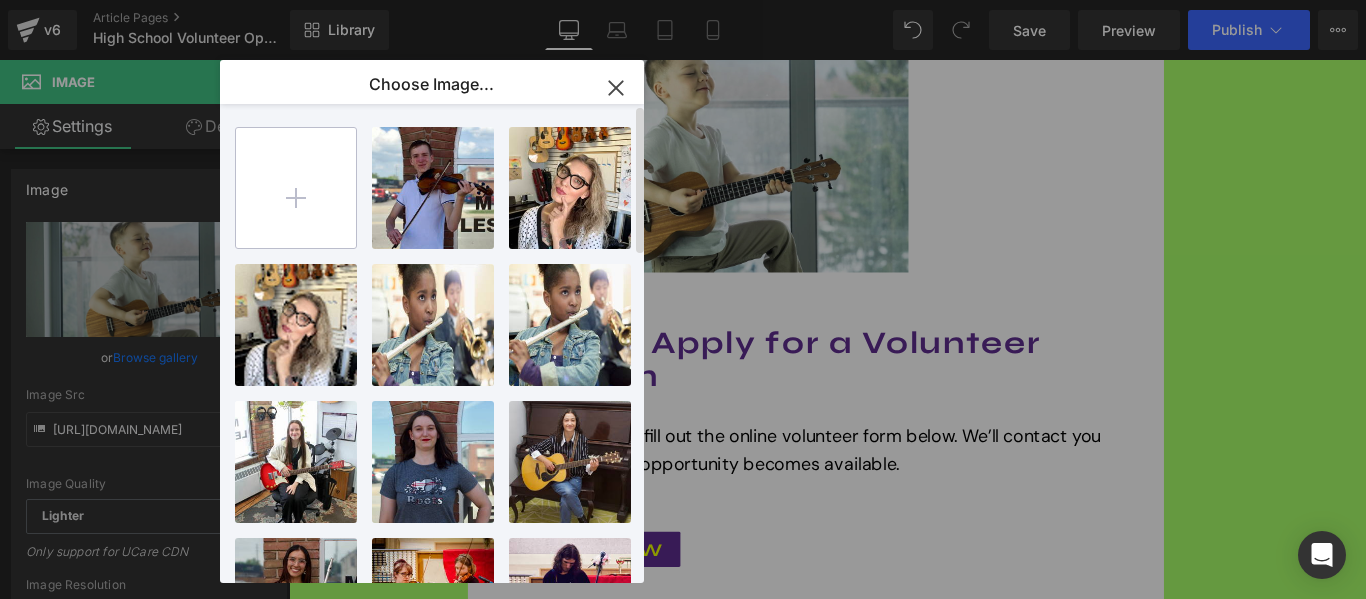 click at bounding box center (296, 188) 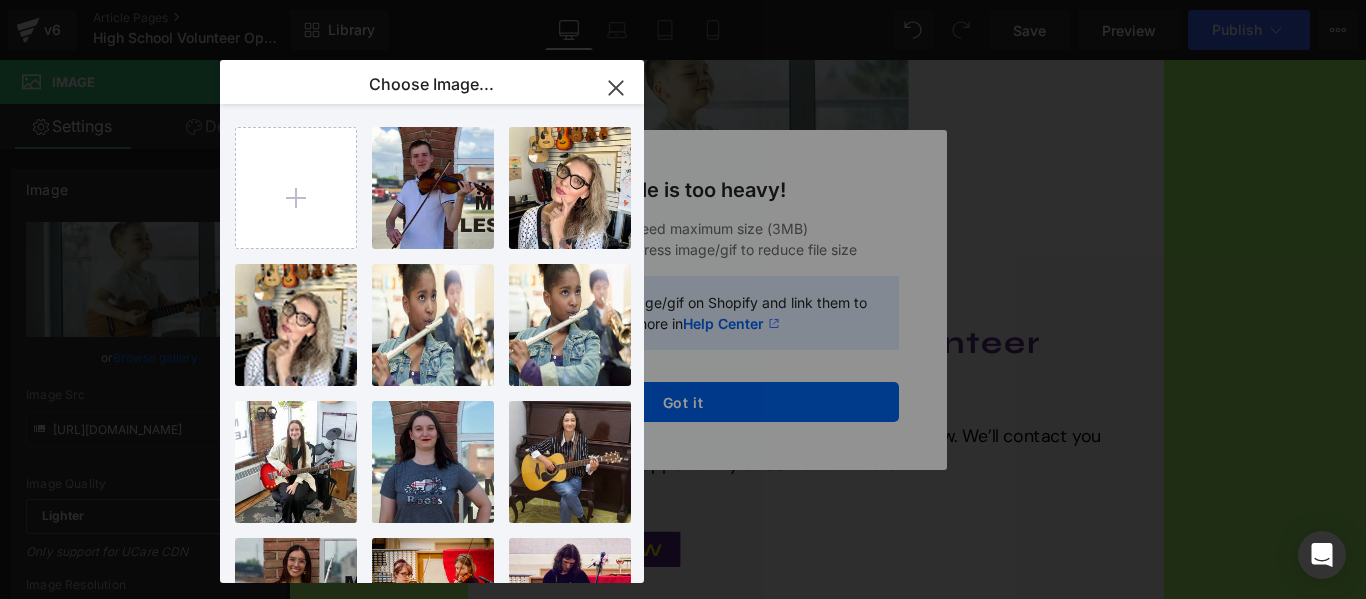 click 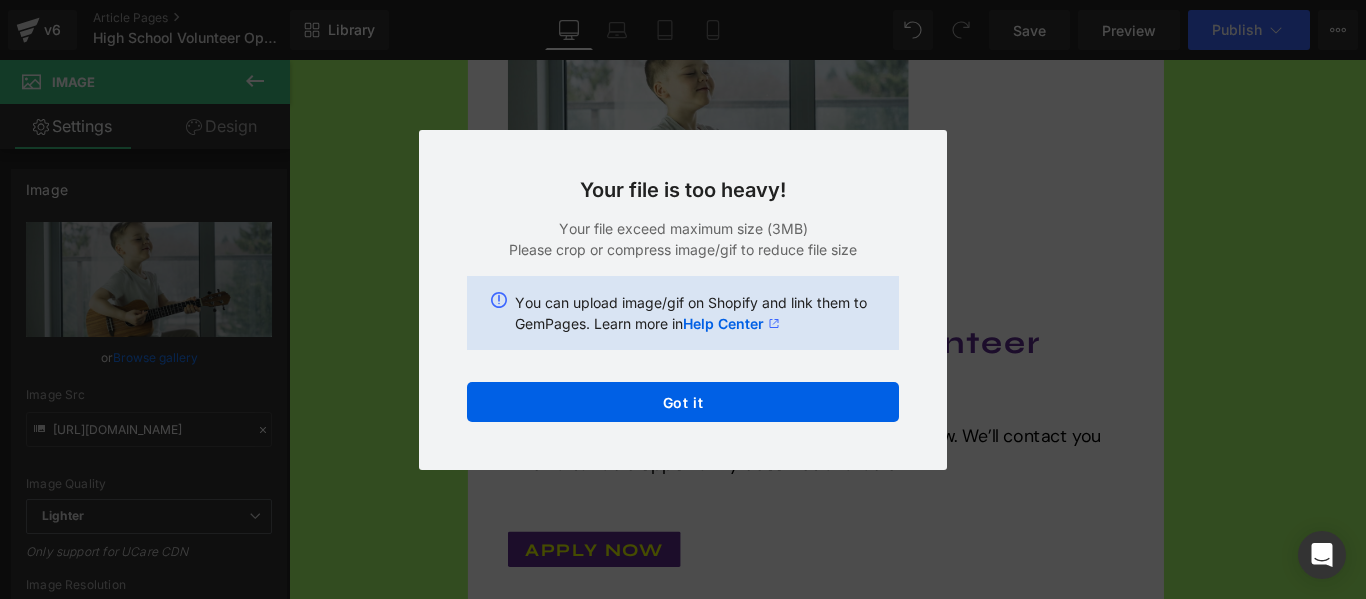 click on "Back to Library   Insert     Your file is too heavy! Your file exceed maximum size (3MB) Please crop or compress image/gif to reduce file size You can upload image/gif on Shopify and link them to GemPages. Learn more in  Help Center  Got it" at bounding box center (683, 299) 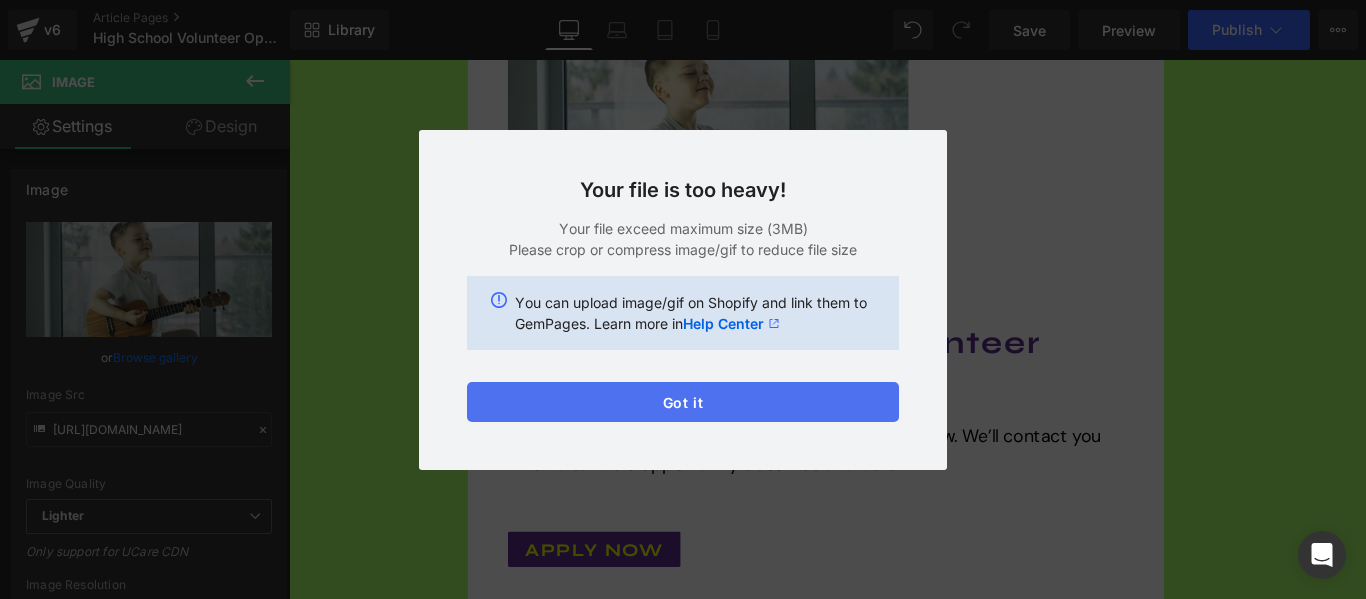 click on "Got it" at bounding box center [683, 402] 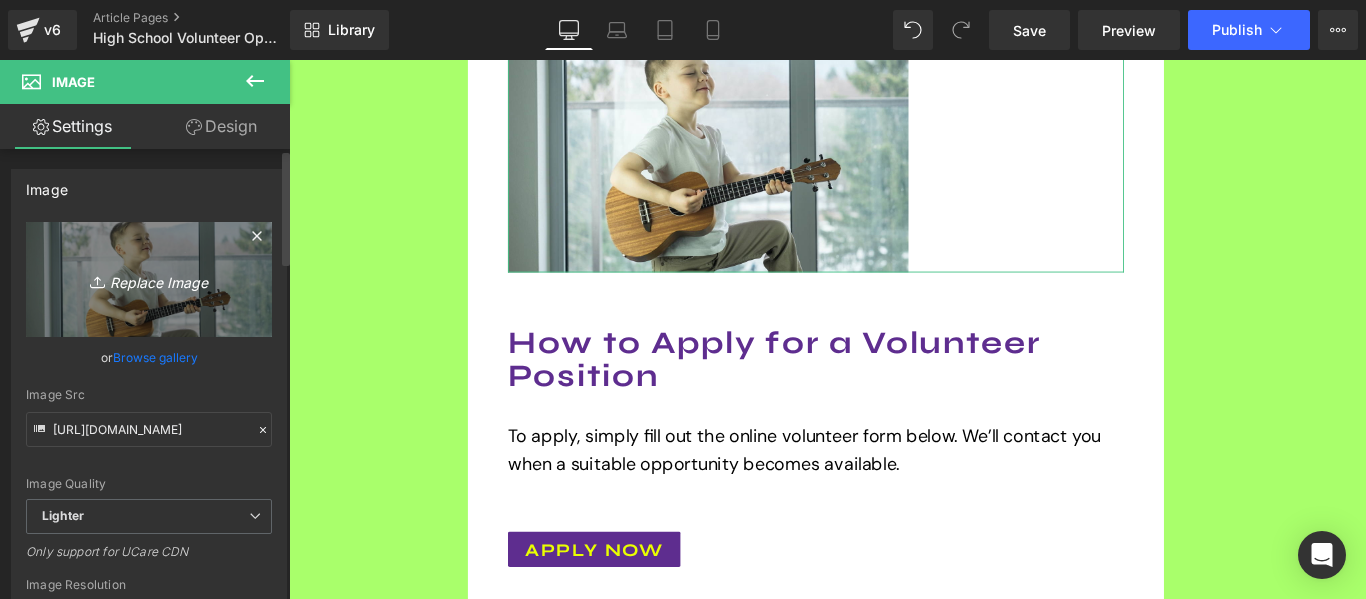 click on "Replace Image" at bounding box center (149, 279) 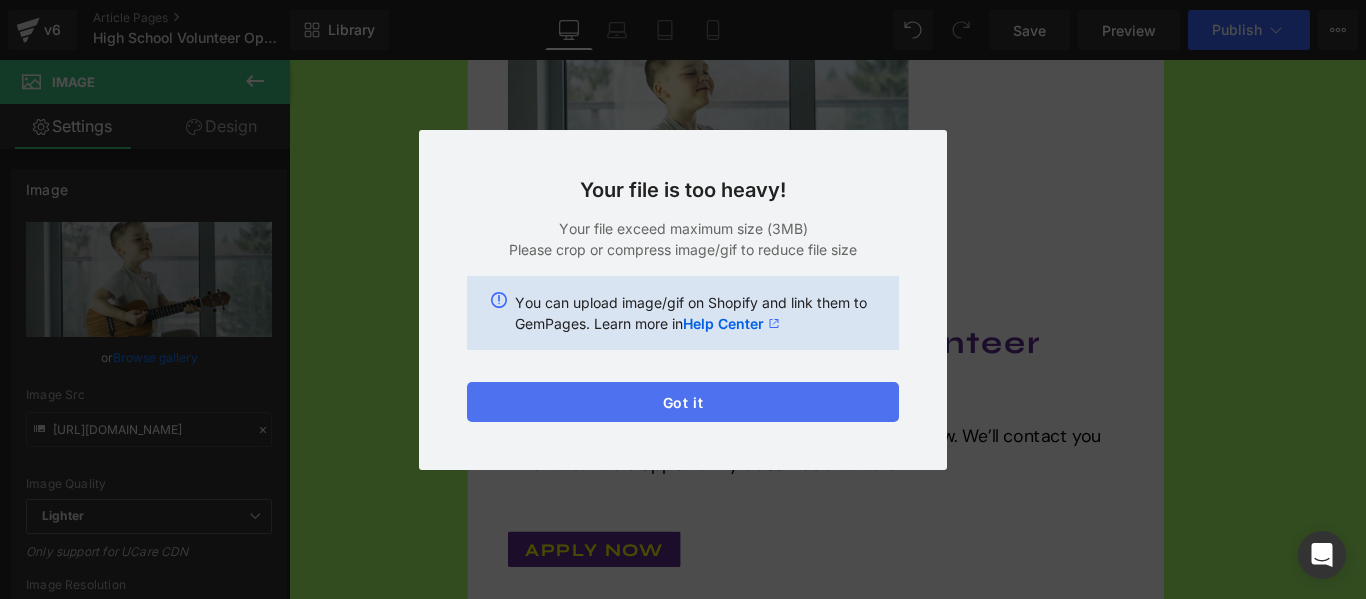 click on "Got it" at bounding box center (683, 402) 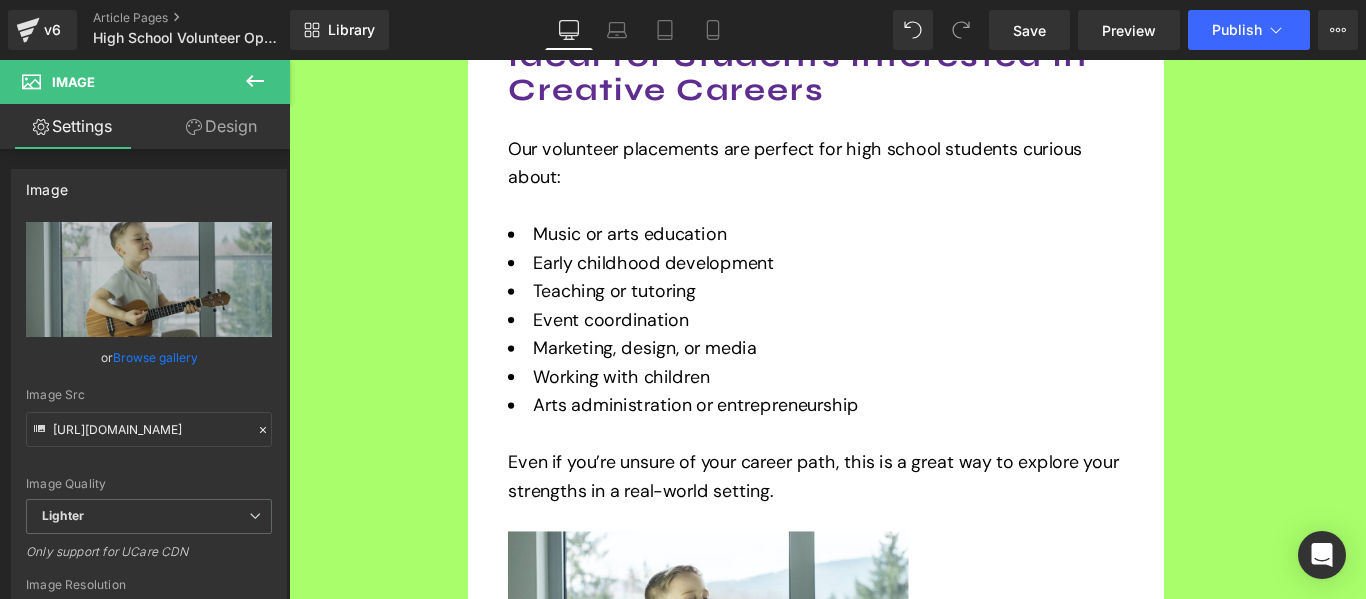 scroll, scrollTop: 1565, scrollLeft: 0, axis: vertical 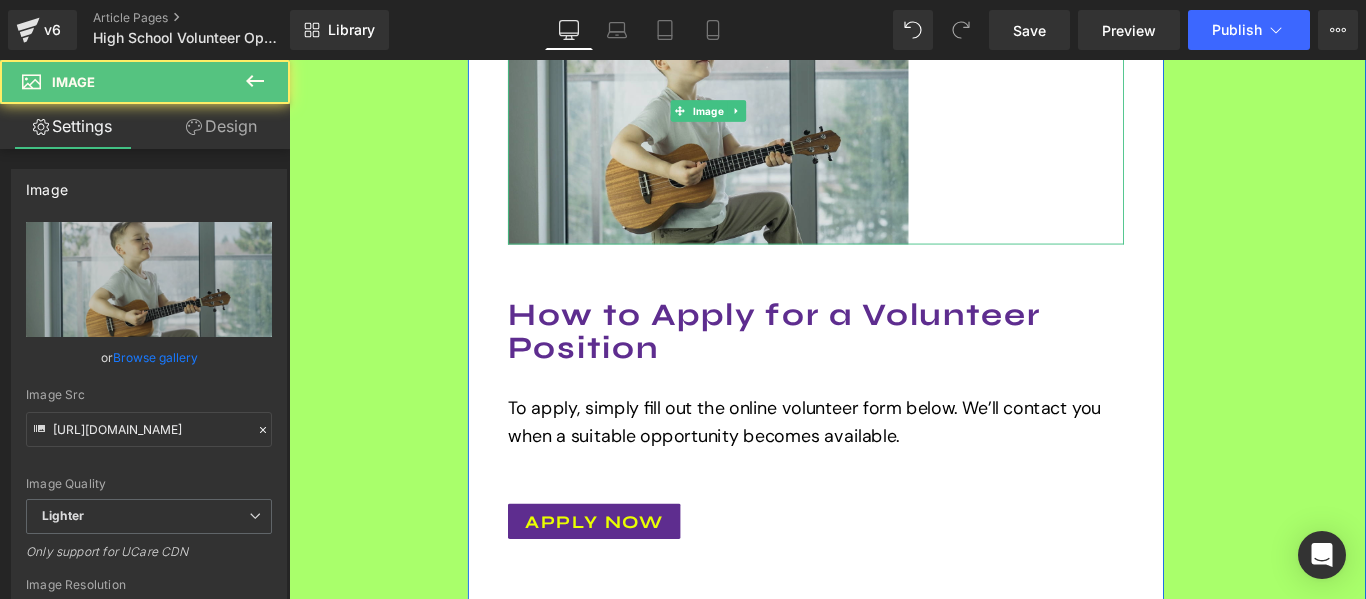 click at bounding box center [760, 117] 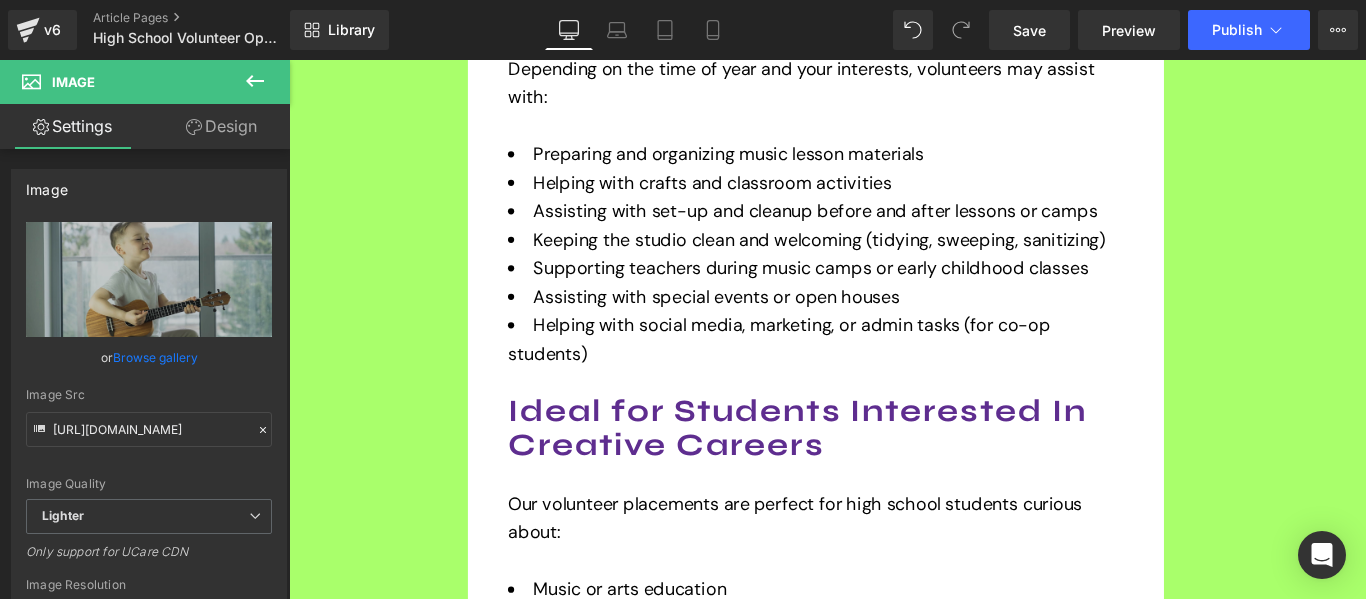 scroll, scrollTop: 1616, scrollLeft: 0, axis: vertical 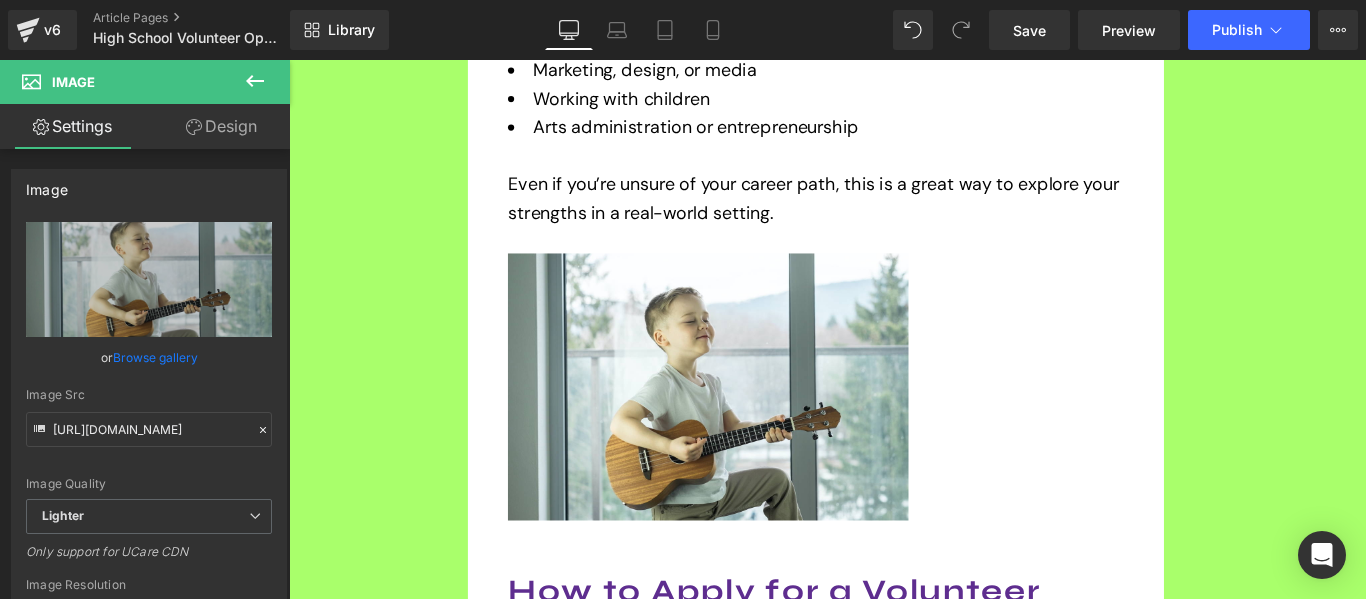 click at bounding box center (961, 30) 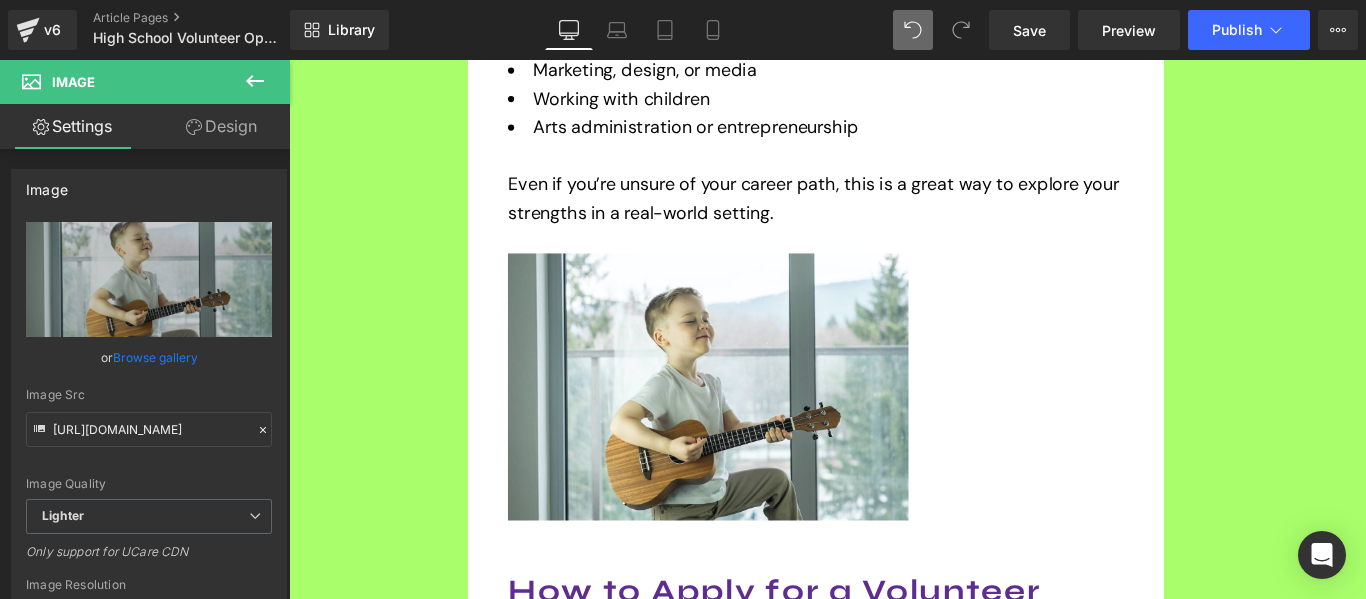 drag, startPoint x: 979, startPoint y: 10, endPoint x: 897, endPoint y: 22, distance: 82.8734 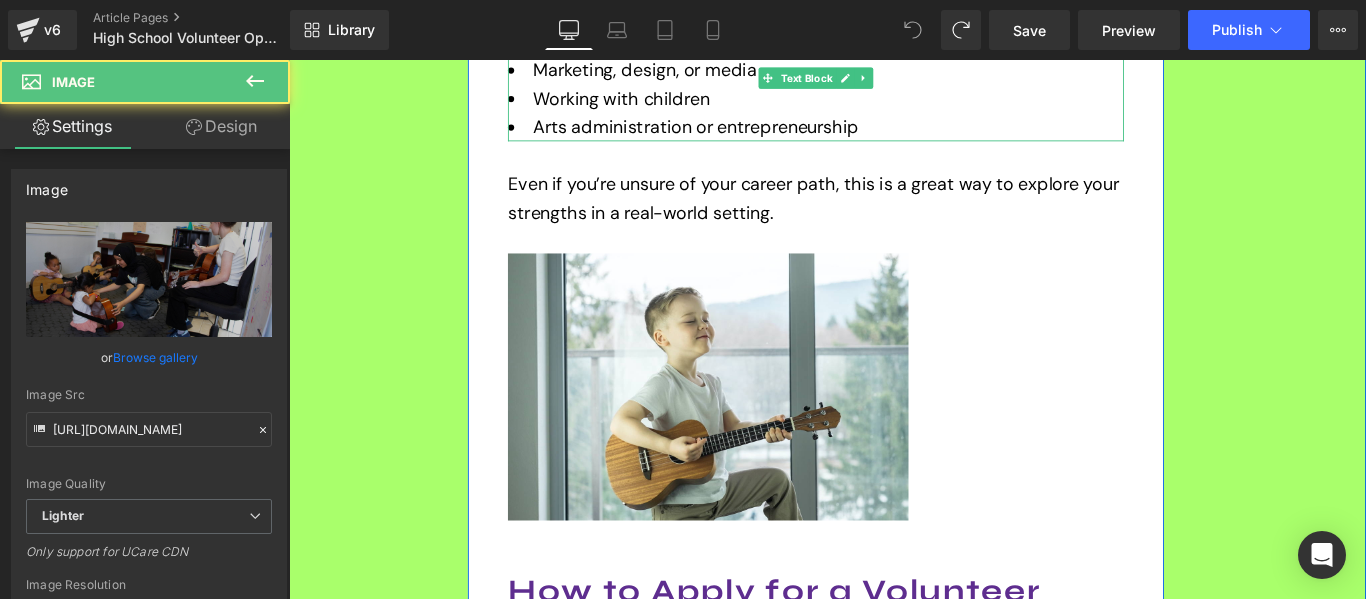 type on "[URL][DOMAIN_NAME]" 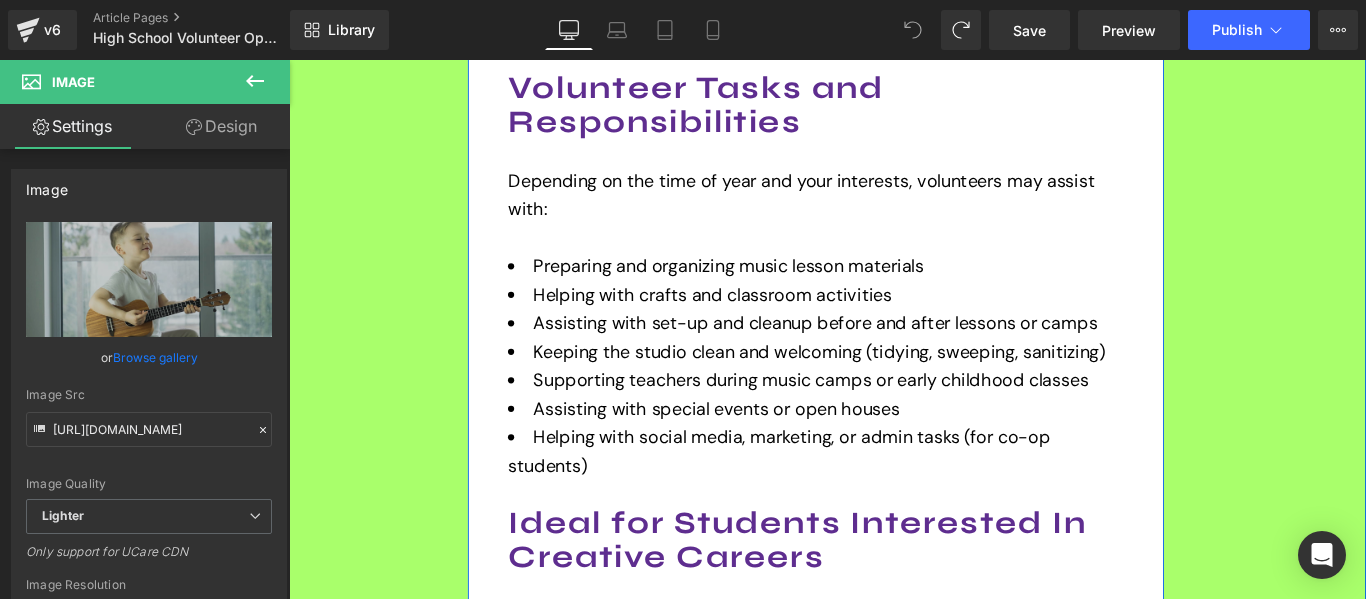 scroll, scrollTop: 773, scrollLeft: 0, axis: vertical 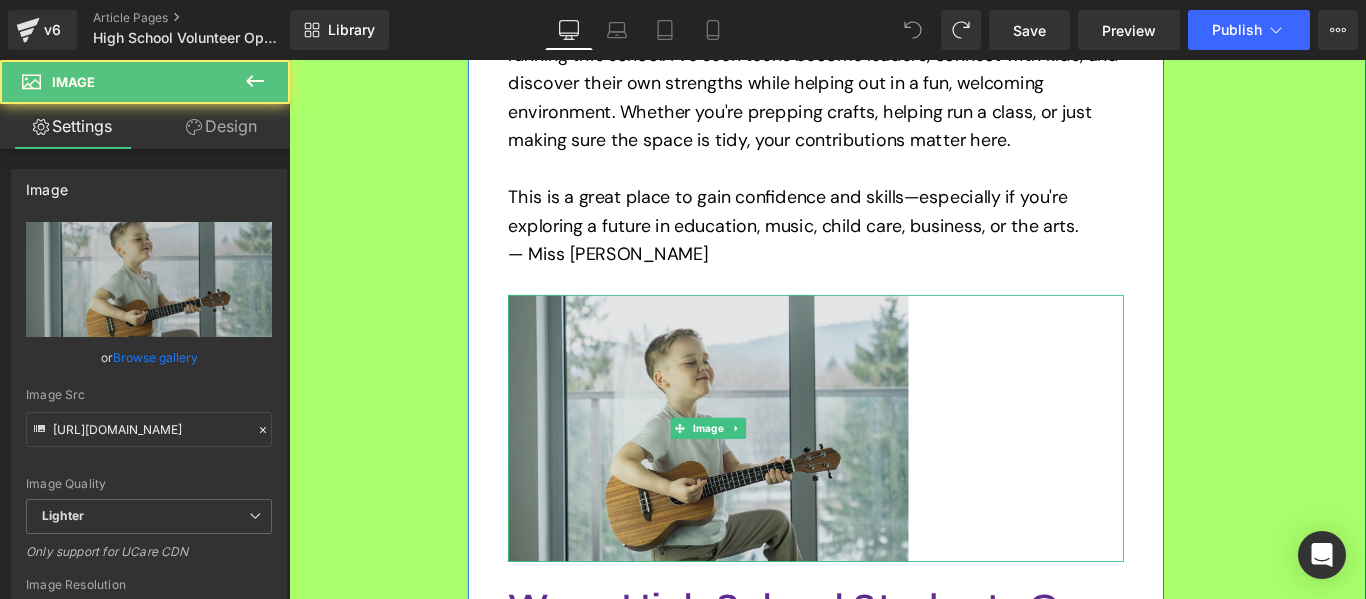 click at bounding box center (760, 474) 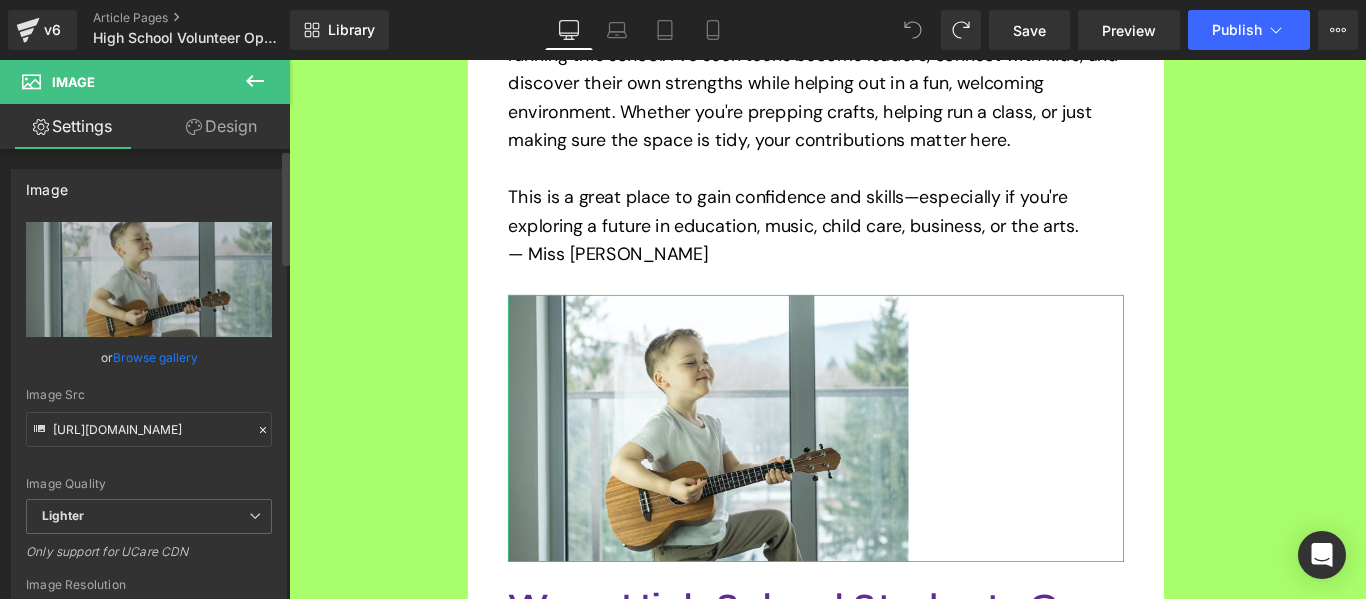 click on "Browse gallery" at bounding box center [155, 357] 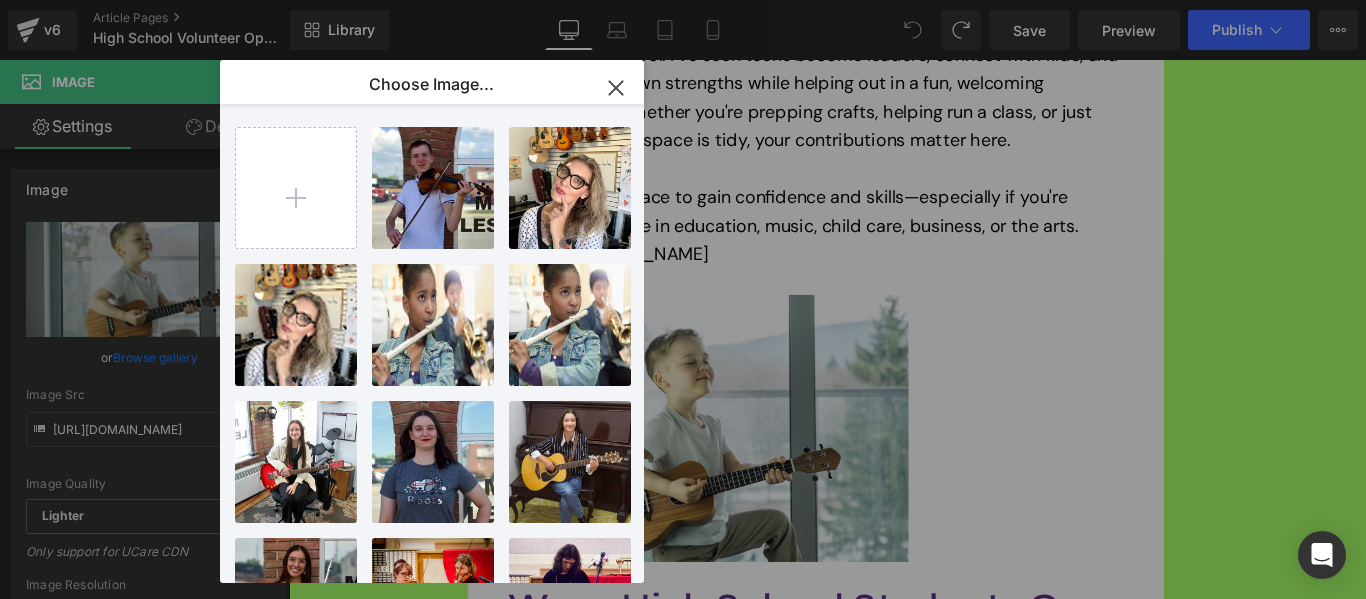 click on "You are previewing how the   will restyle your page. You can not edit Elements in Preset Preview Mode.  v6 Article Pages High School Volunteer Opportunities at [GEOGRAPHIC_DATA] Desktop Desktop Laptop Tablet Mobile Save Preview Publish Scheduled View Live Page View with current Template Save Template to Library Schedule Publish  Optimize  Publish Settings Shortcuts  Your page can’t be published   You've reached the maximum number of published pages on your plan  (29/999999).  You need to upgrade your plan or unpublish all your pages to get 1 publish slot.   Unpublish pages   Upgrade plan  Elements Global Style Base Row  rows, columns, layouts, div Heading  headings, titles, h1,h2,h3,h4,h5,h6 Text Block  texts, paragraphs, contents, blocks Image  images, photos, alts, uploads Icon  icons, symbols Button  button, call to action, cta Separator  separators, dividers, horizontal lines Liquid  liquid, custom code, html, javascript, css, reviews, apps, applications, embeded, iframe Banner List" at bounding box center [683, 0] 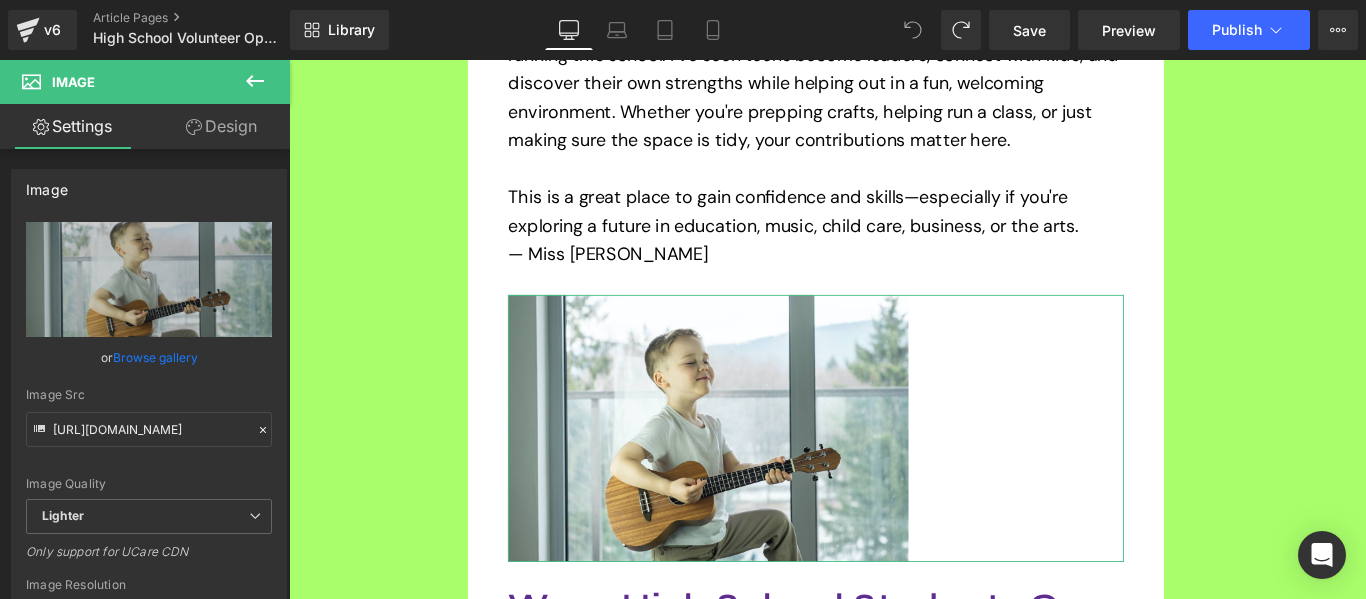click on "Browse gallery" at bounding box center [155, 357] 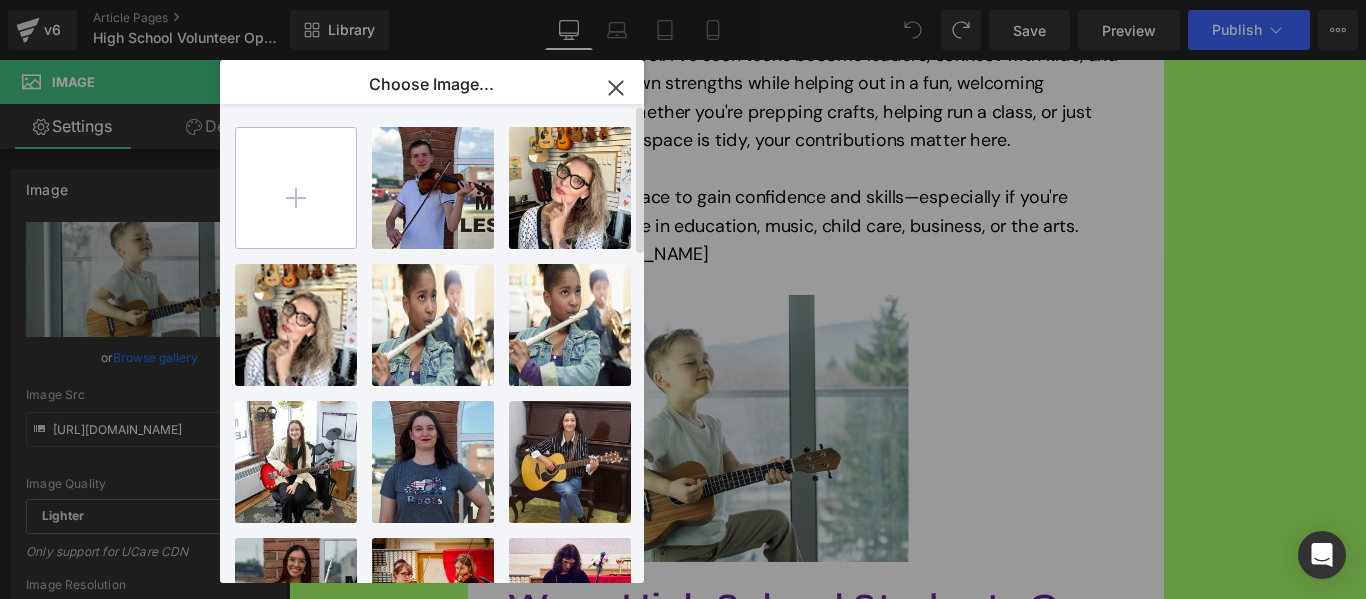 click at bounding box center (296, 188) 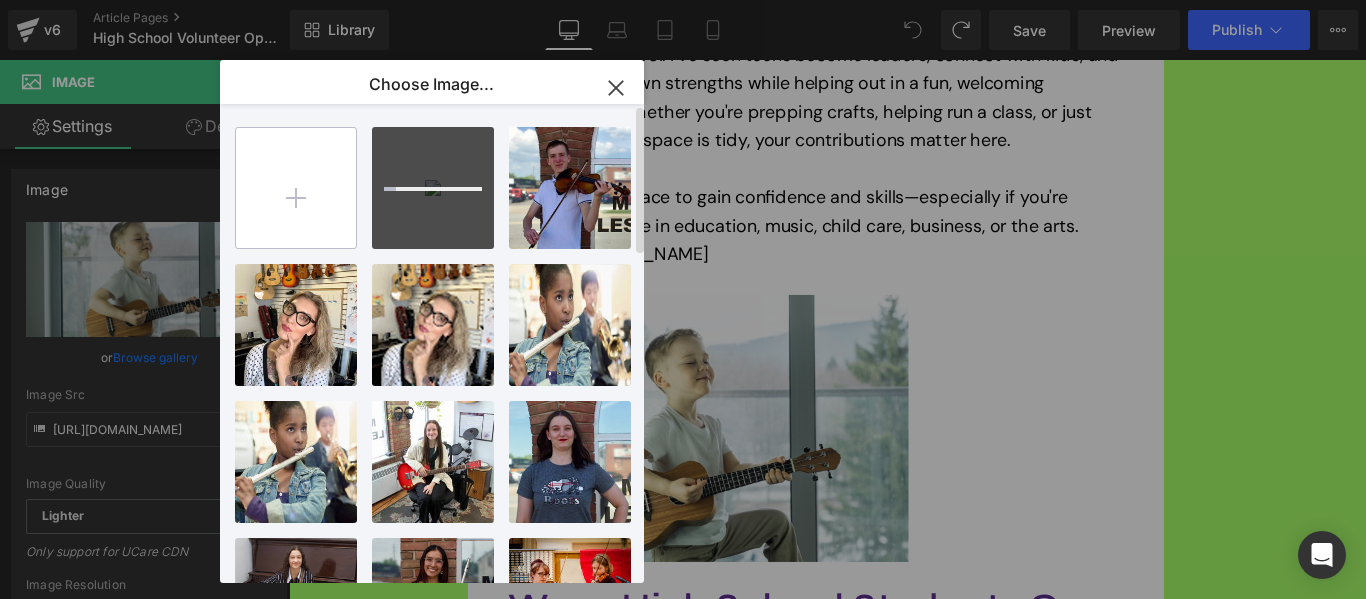 click at bounding box center [296, 188] 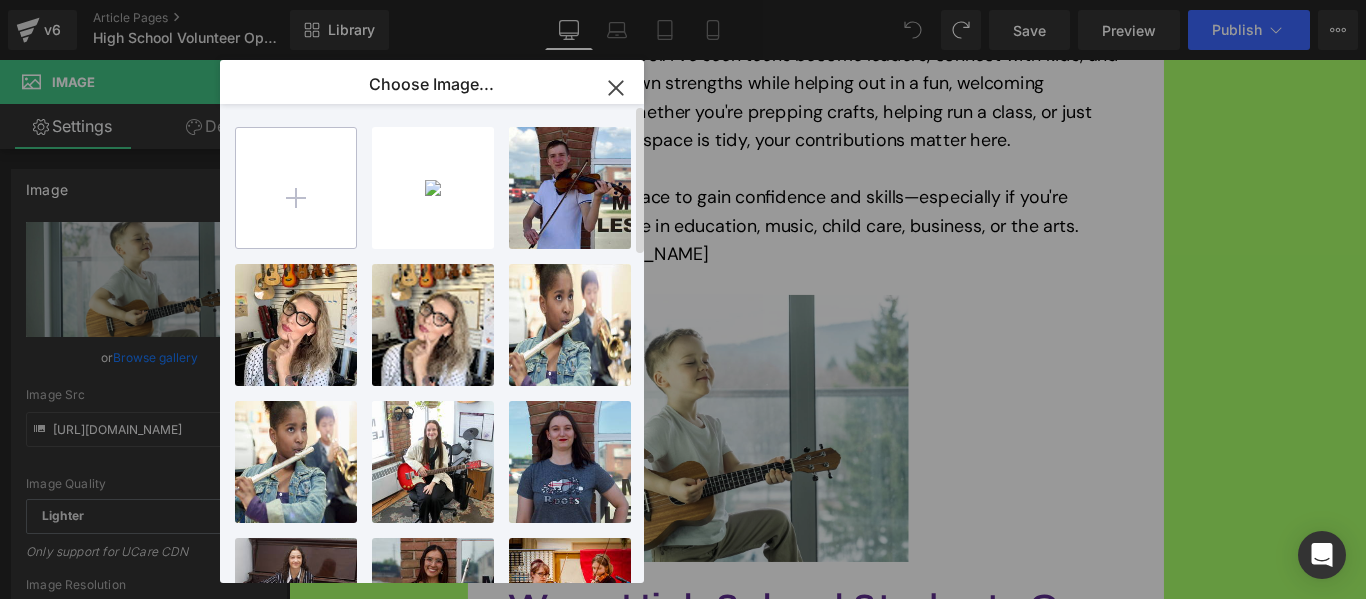 type on "C:\fakepath\Volunteer Photo.png" 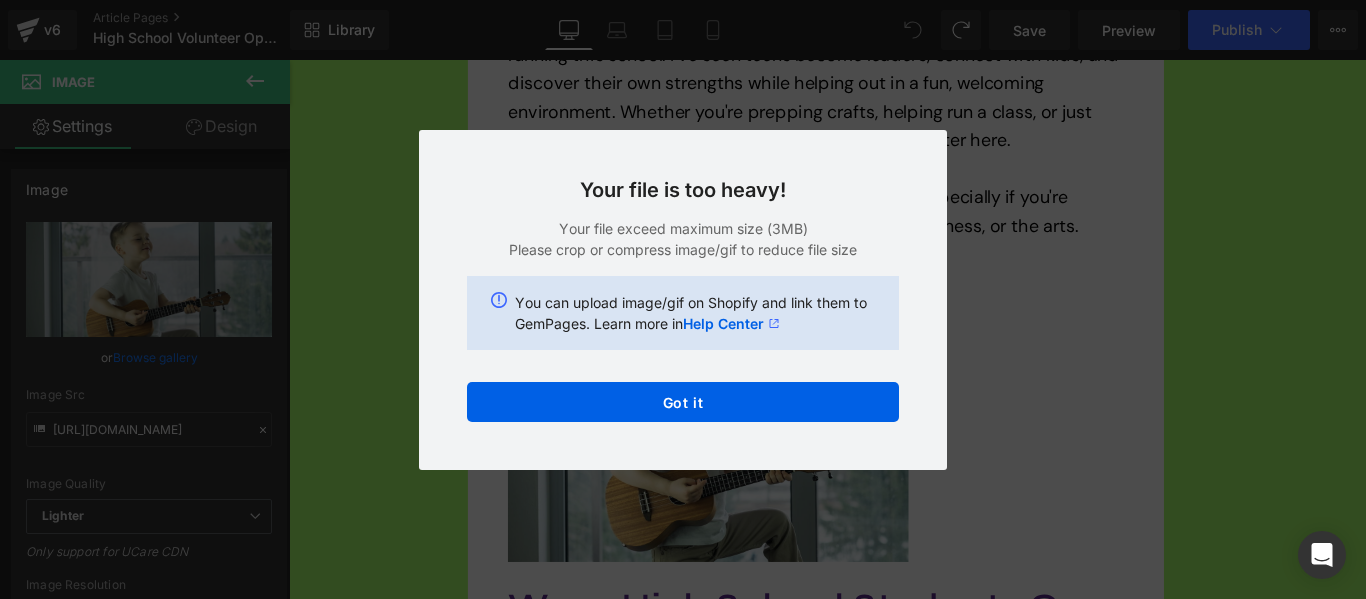 click on "Text Color Highlight Color #333333   Choose Image... Back to Library   Insert     IMG_464...4647.jpeg 1.44 MB Delete image? Yes No nate...nate.png 2.13 MB Delete image? Yes No IMG_013... _1_.jpg 91.66 KB Delete image? Yes No unnamed...amed.webp 11.63 KB Delete image? Yes No 2feea28...223d.png 1.64 MB Delete image? Yes No Flute L...mage.png 2.55 MB Delete image? Yes No 3...3.png 2.54 MB Delete image? Yes No 2...2.png 2.31 MB Delete image? Yes No 1...1.png 1.85 MB Delete image? Yes No 4...4.png 2.25 MB Delete image? Yes No IMG_429...4299.JPG 678.86 KB Delete image? Yes No IMG_429...4298.JPG 697.70 KB Delete image? Yes No IMG_430...4308.JPG 1.81 MB Delete image? Yes No IMG_430...4309.JPG 1.53 MB Delete image? Yes No IMG_429...4296.JPG 2.46 MB Delete image? Yes No IMG_429...4296.JPG 2.46 MB Delete image? Yes No IMG_430...4304.JPG 1.56 MB Delete image? Yes No IMG_430...4300.JPG 1.32 MB Delete image? Yes No IMG_430...4305.JPG 1.70 MB Delete image? Yes No IMG_430...4301.JPG 1.19 MB Delete image? Yes No 2.01 MB Yes" at bounding box center (683, 0) 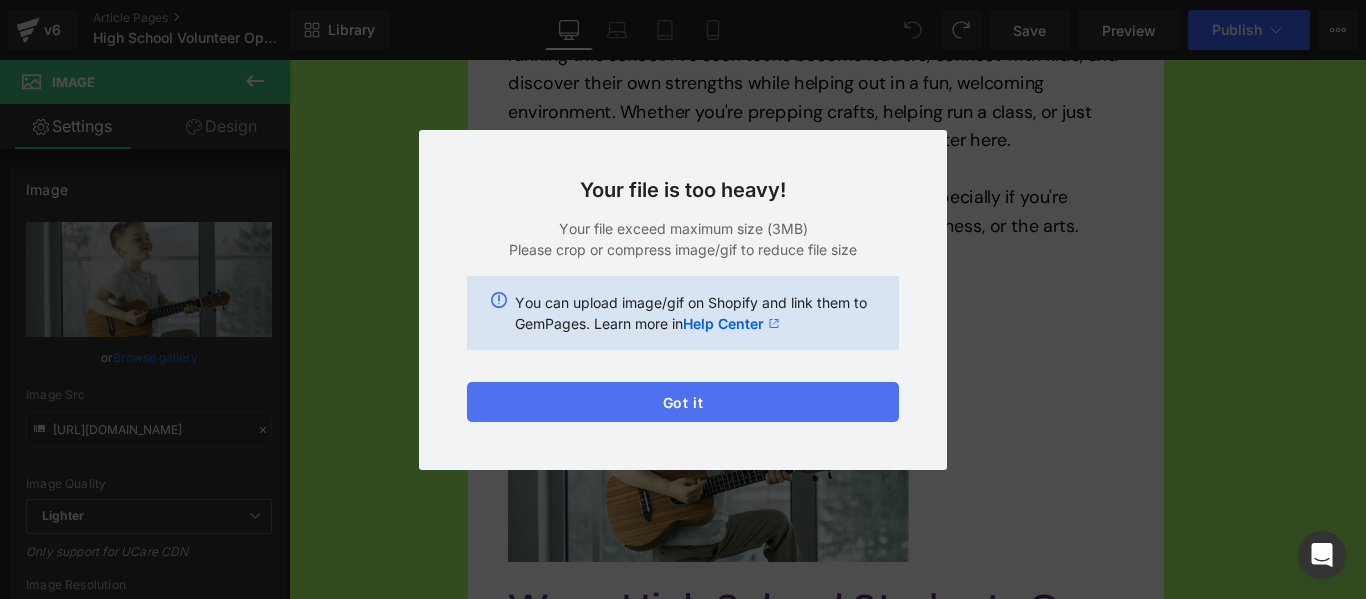 click on "Got it" at bounding box center [683, 402] 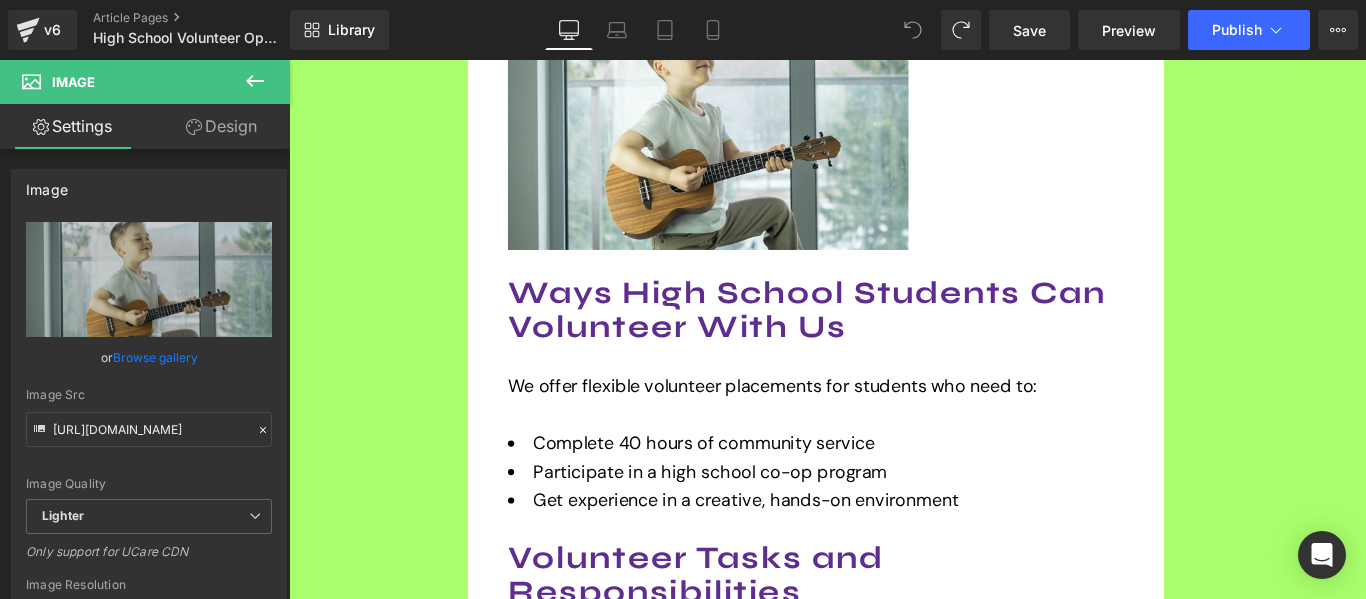scroll, scrollTop: 1033, scrollLeft: 0, axis: vertical 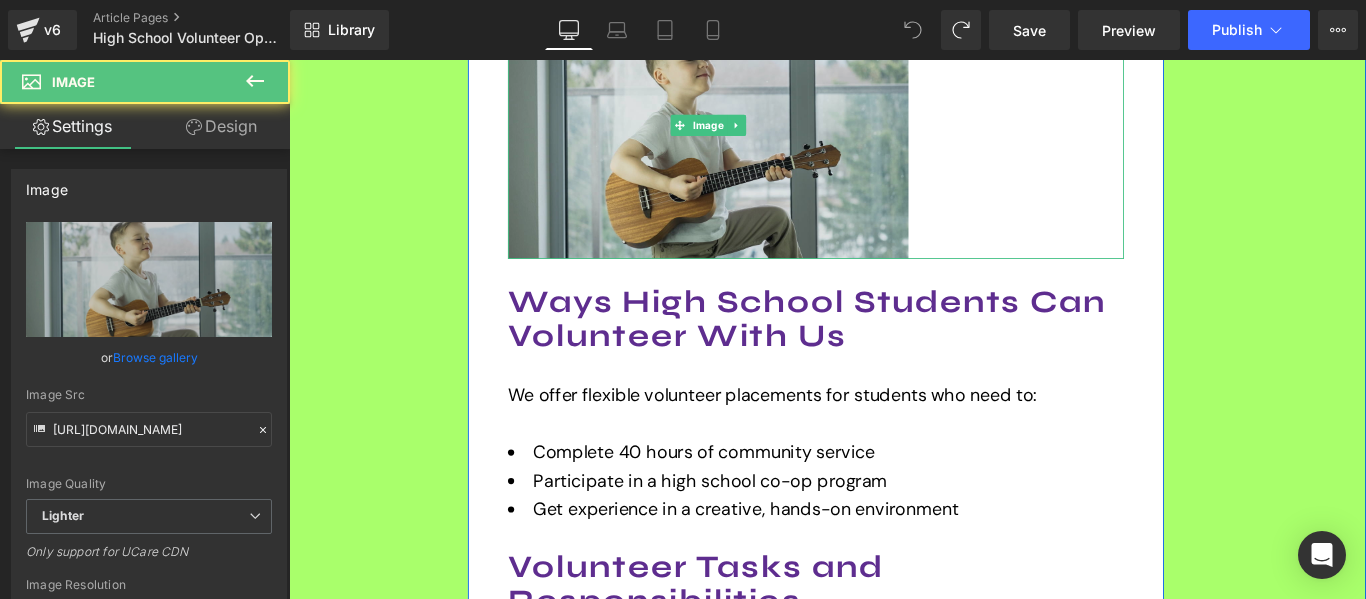click at bounding box center [760, 133] 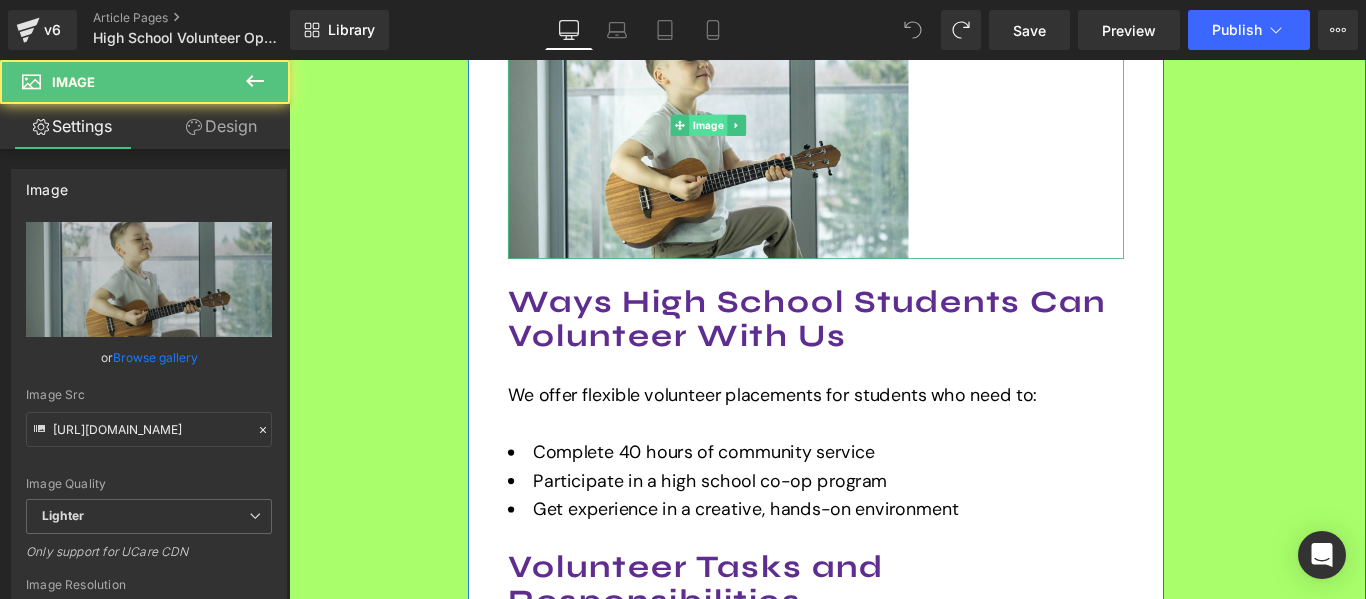click on "Image" at bounding box center (760, 133) 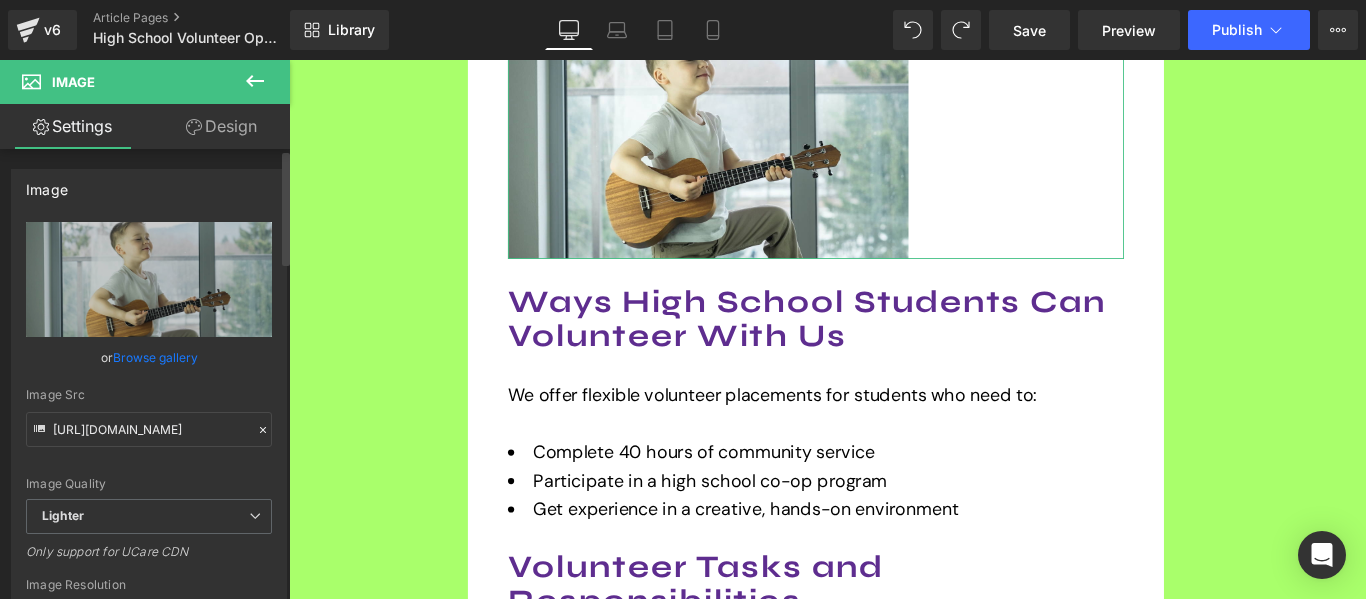 click on "Browse gallery" at bounding box center (155, 357) 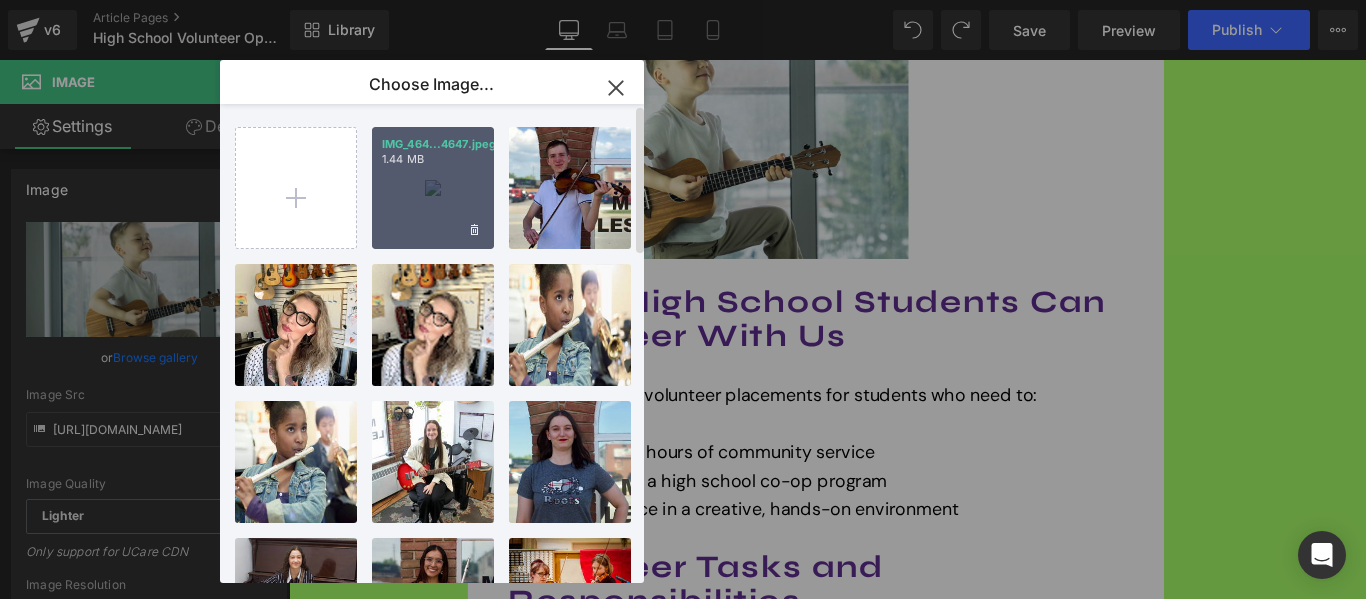 click on "1.44 MB" at bounding box center (433, 159) 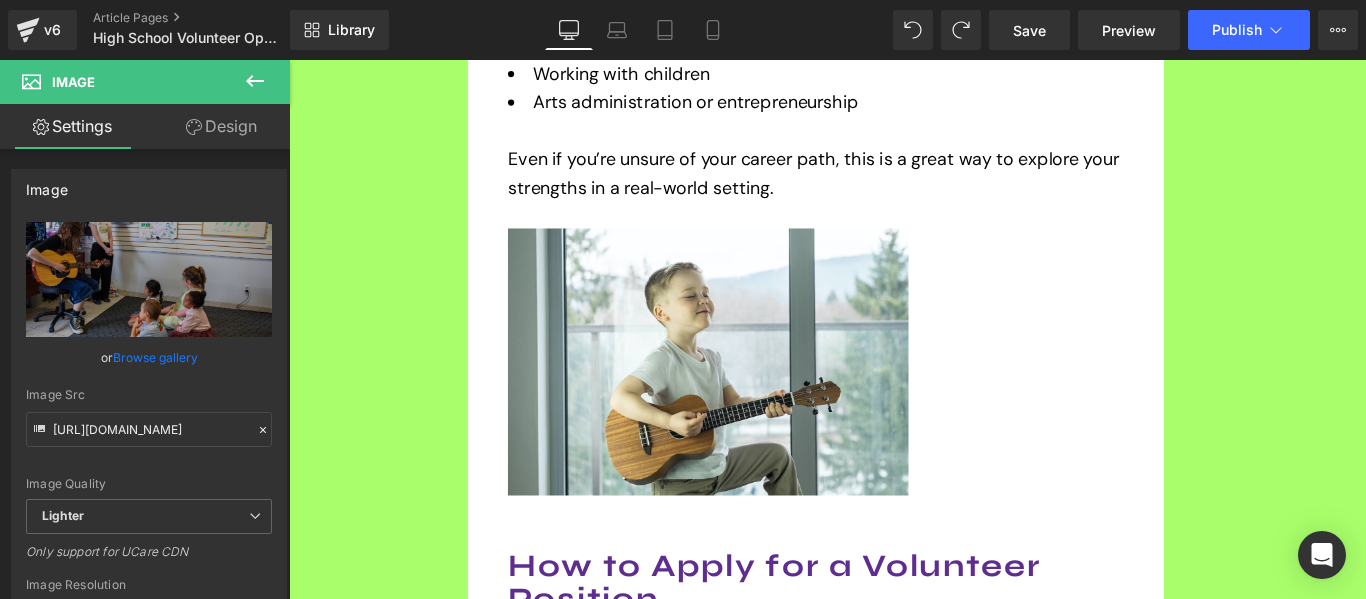 scroll, scrollTop: 2496, scrollLeft: 0, axis: vertical 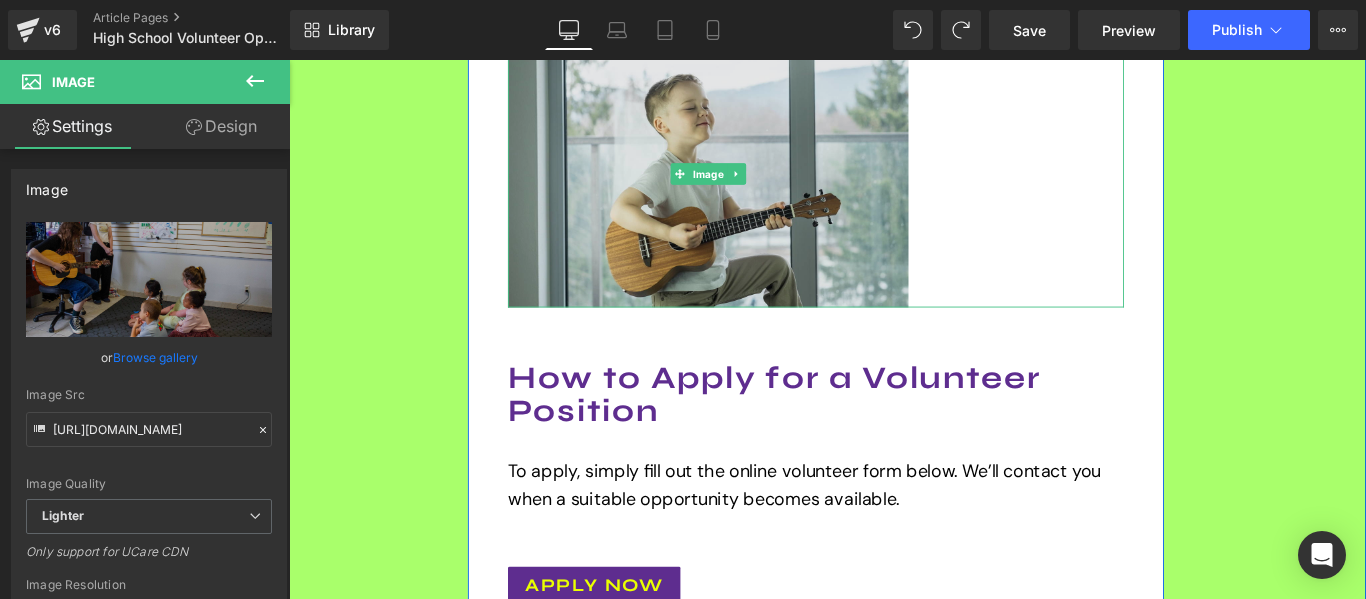 click at bounding box center [760, 188] 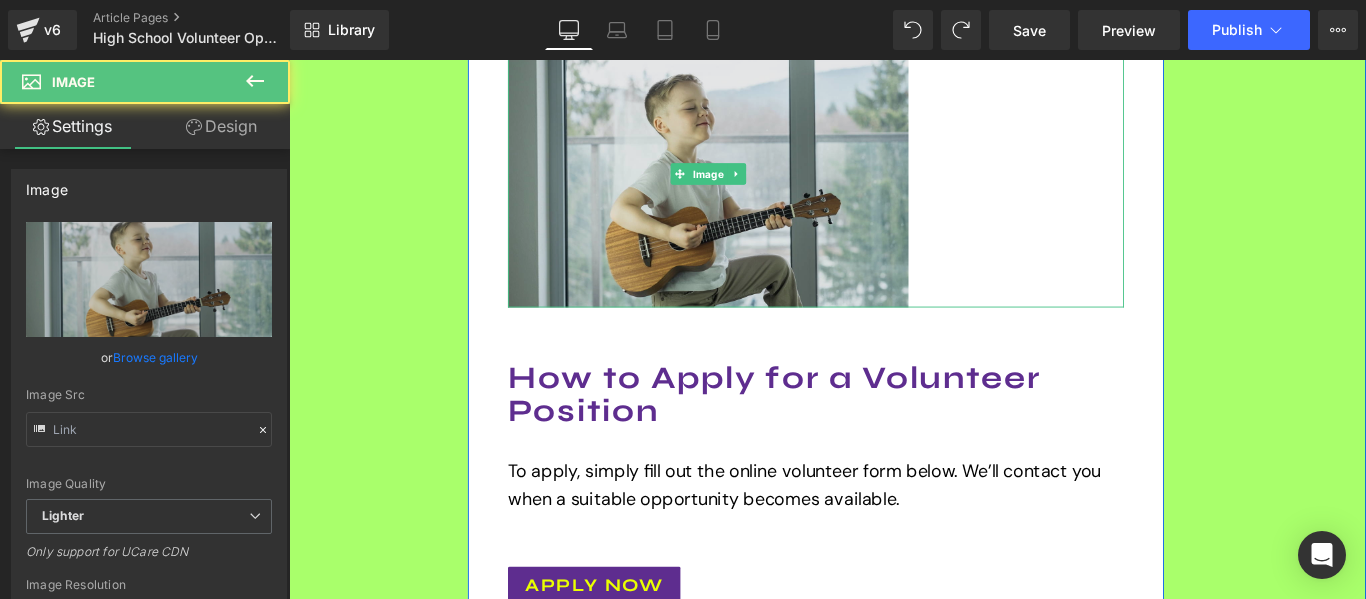 type on "[URL][DOMAIN_NAME]" 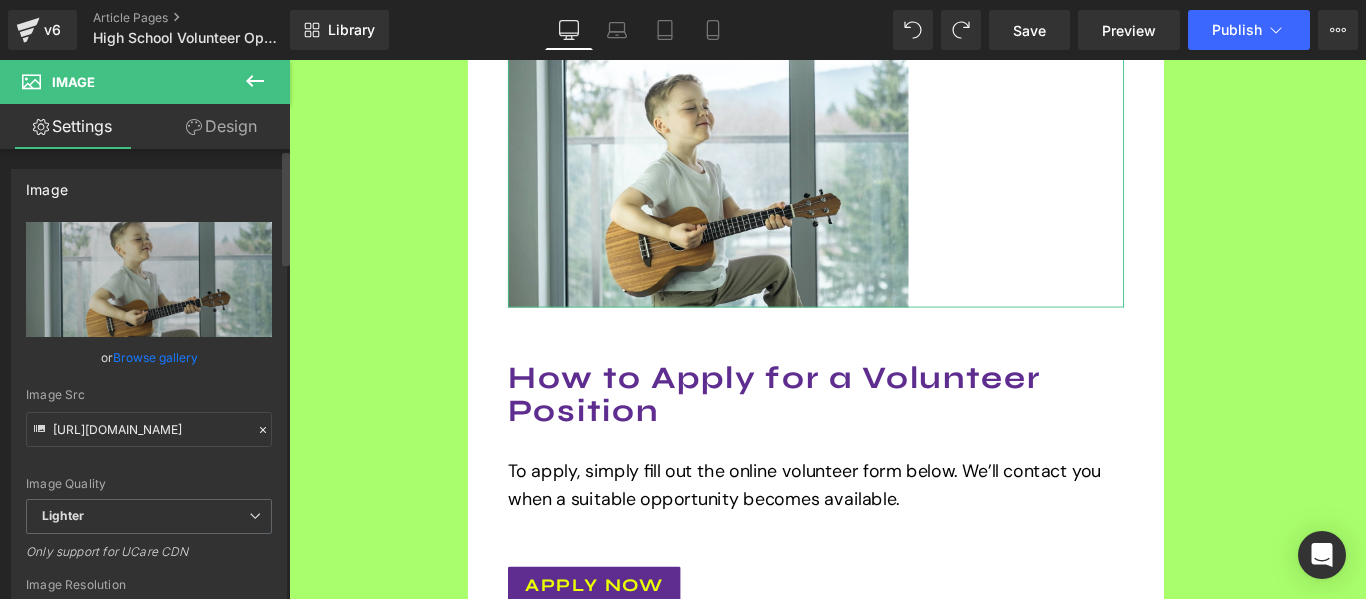 click on "Browse gallery" at bounding box center [155, 357] 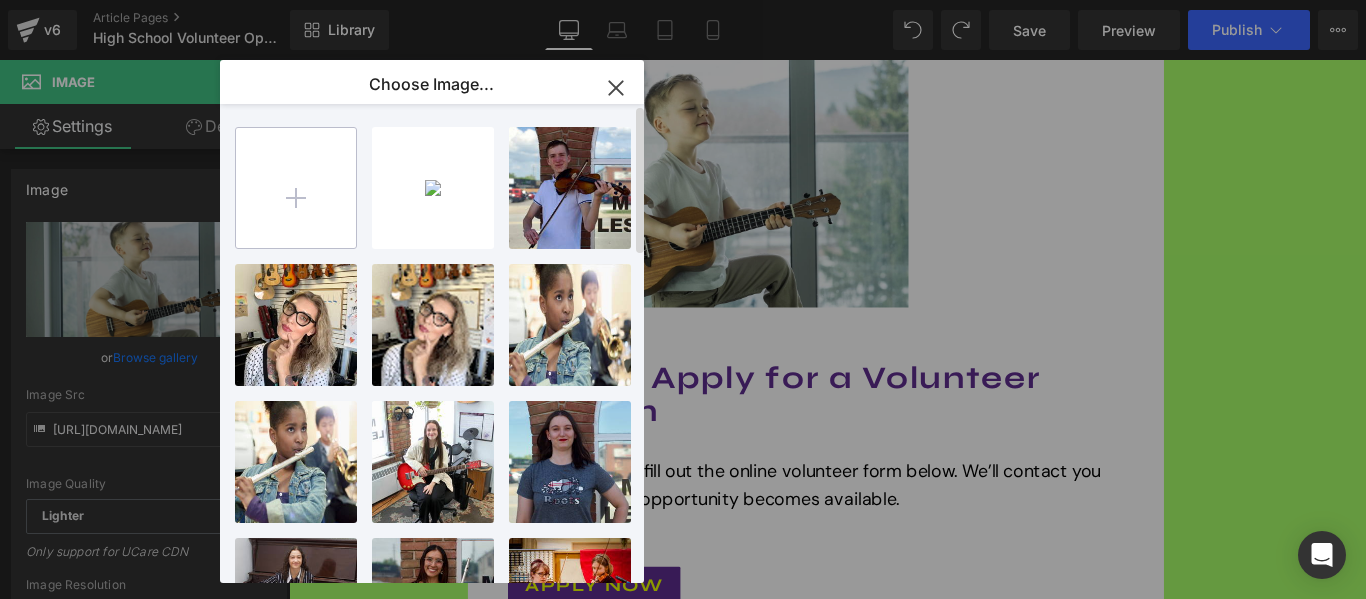 click at bounding box center (296, 188) 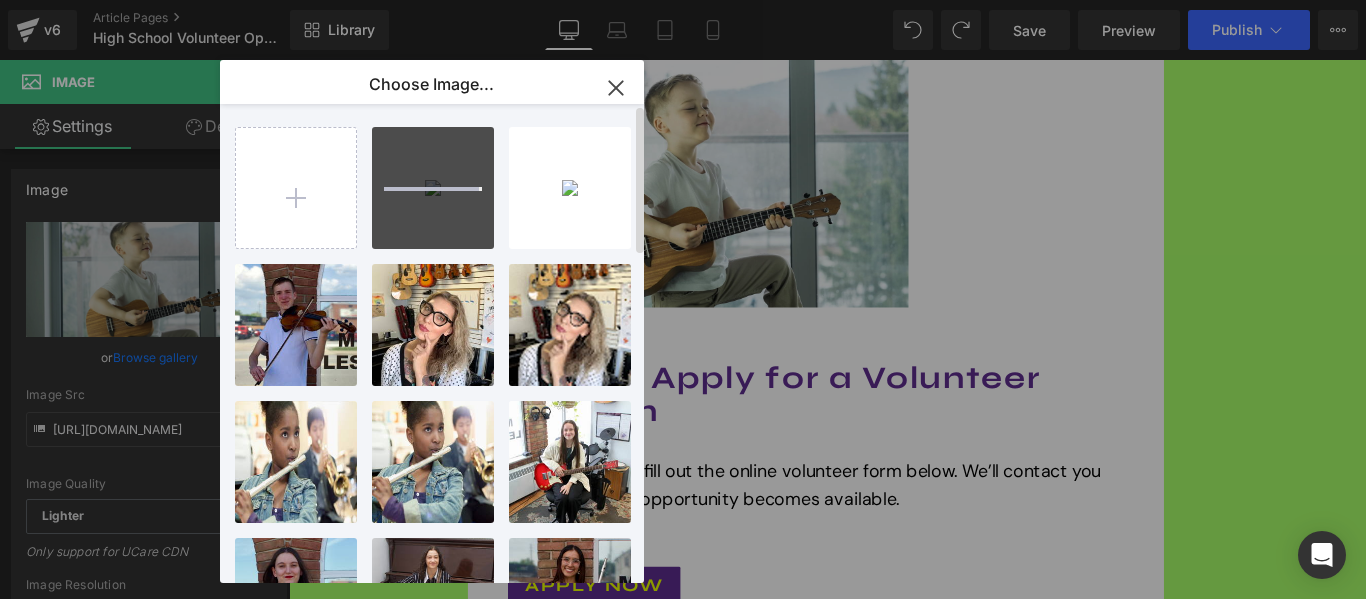 type 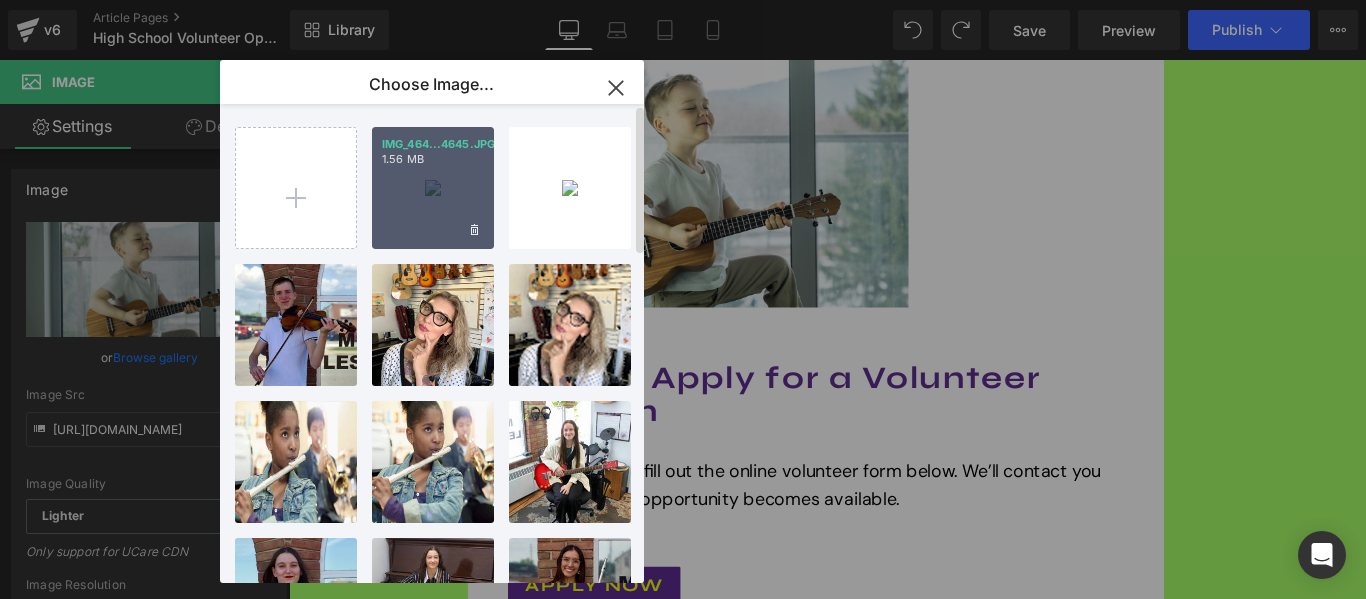 click on "1.56 MB" at bounding box center [433, 159] 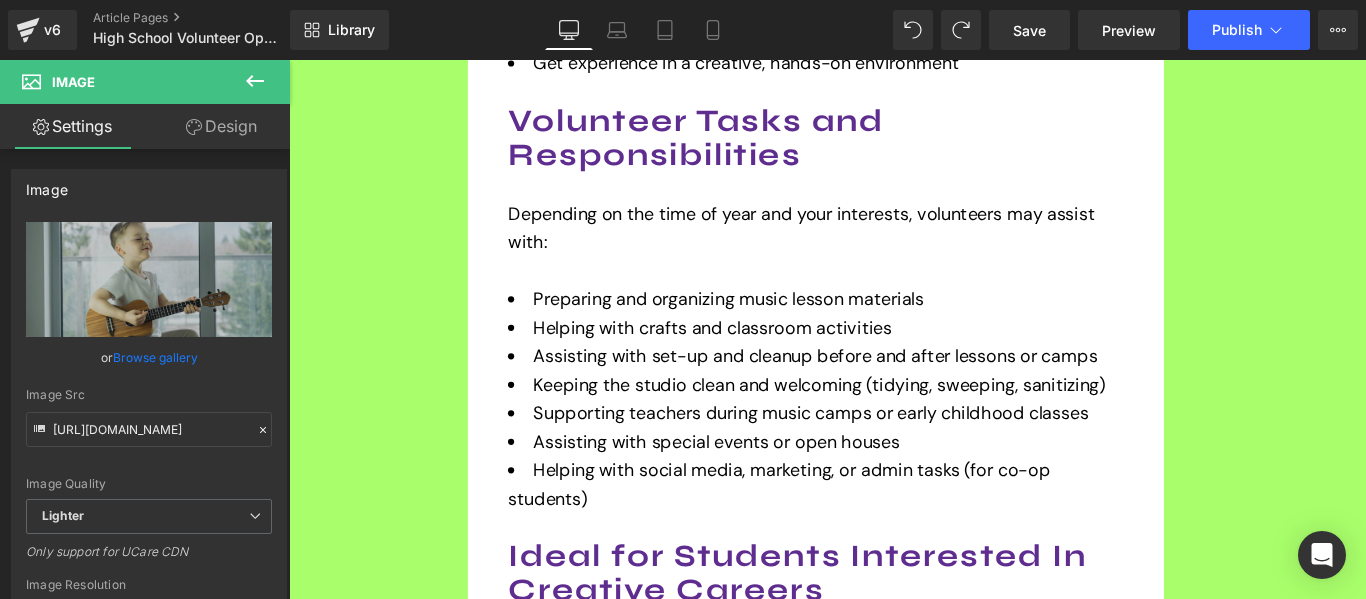 scroll, scrollTop: 1514, scrollLeft: 0, axis: vertical 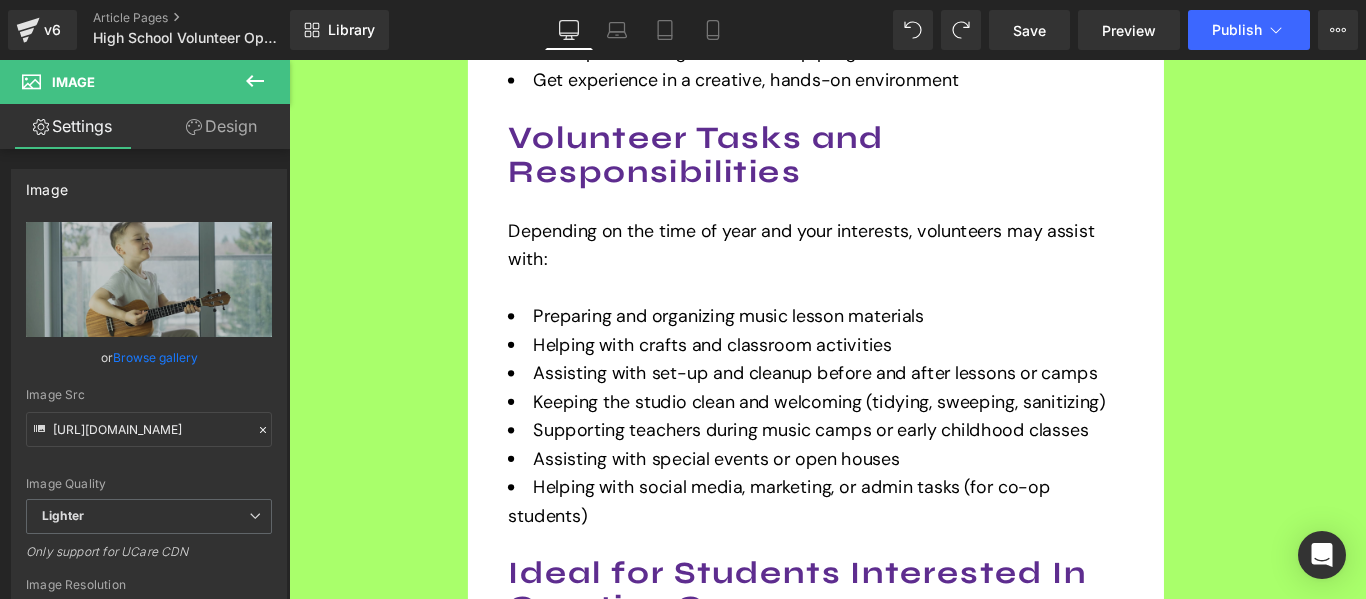 drag, startPoint x: 1482, startPoint y: 283, endPoint x: 1476, endPoint y: 164, distance: 119.15116 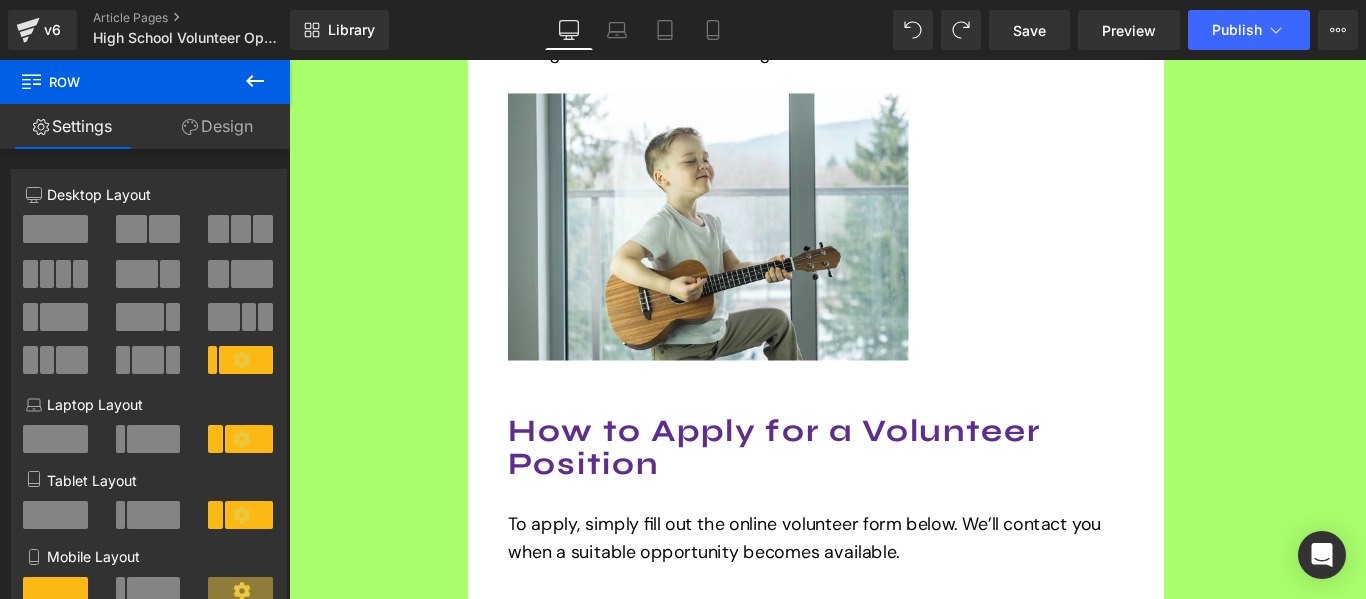 scroll, scrollTop: 2486, scrollLeft: 0, axis: vertical 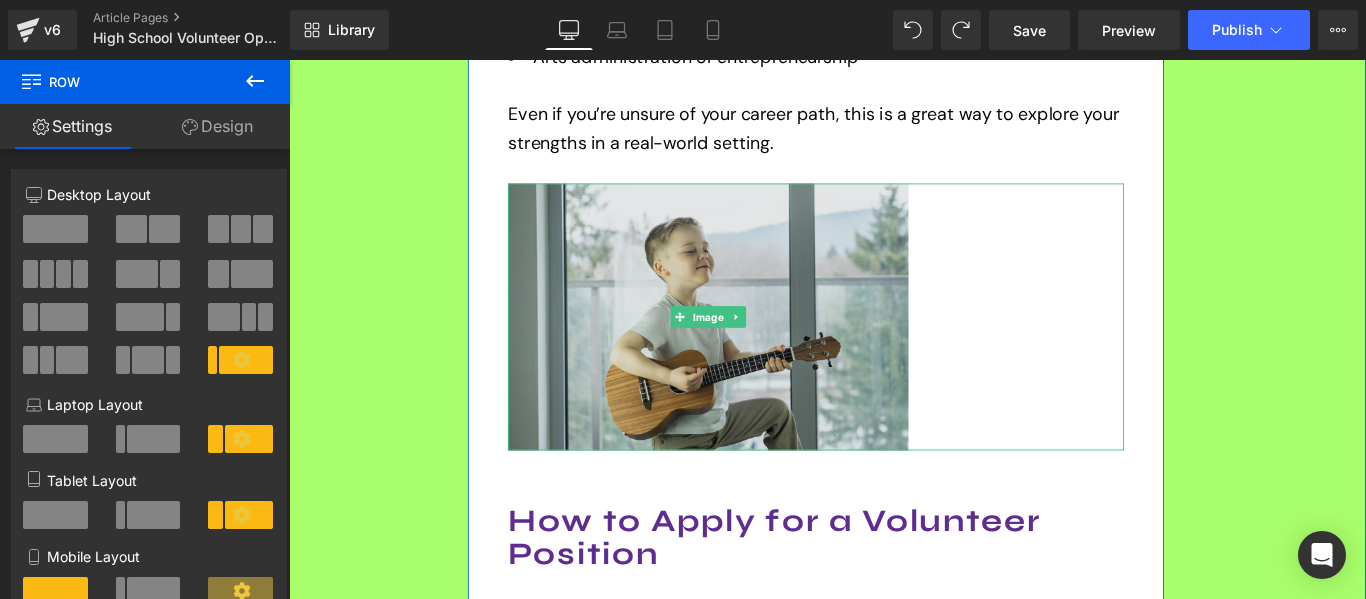 click at bounding box center (760, 349) 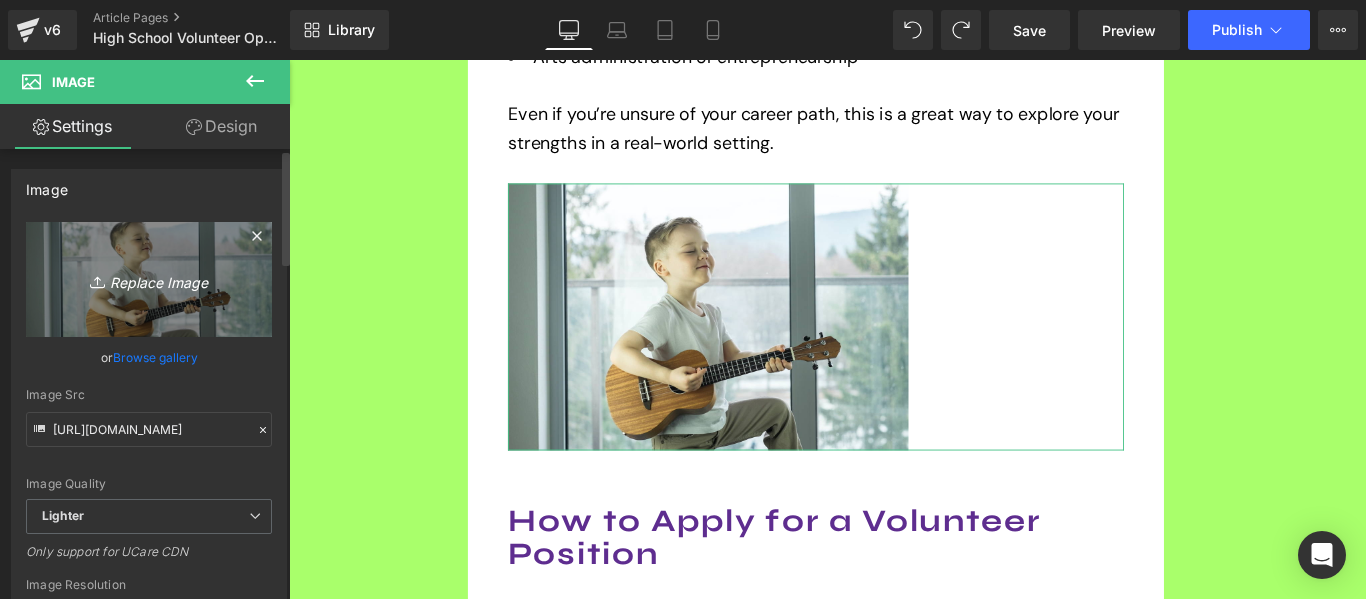 click on "Replace Image" at bounding box center [149, 279] 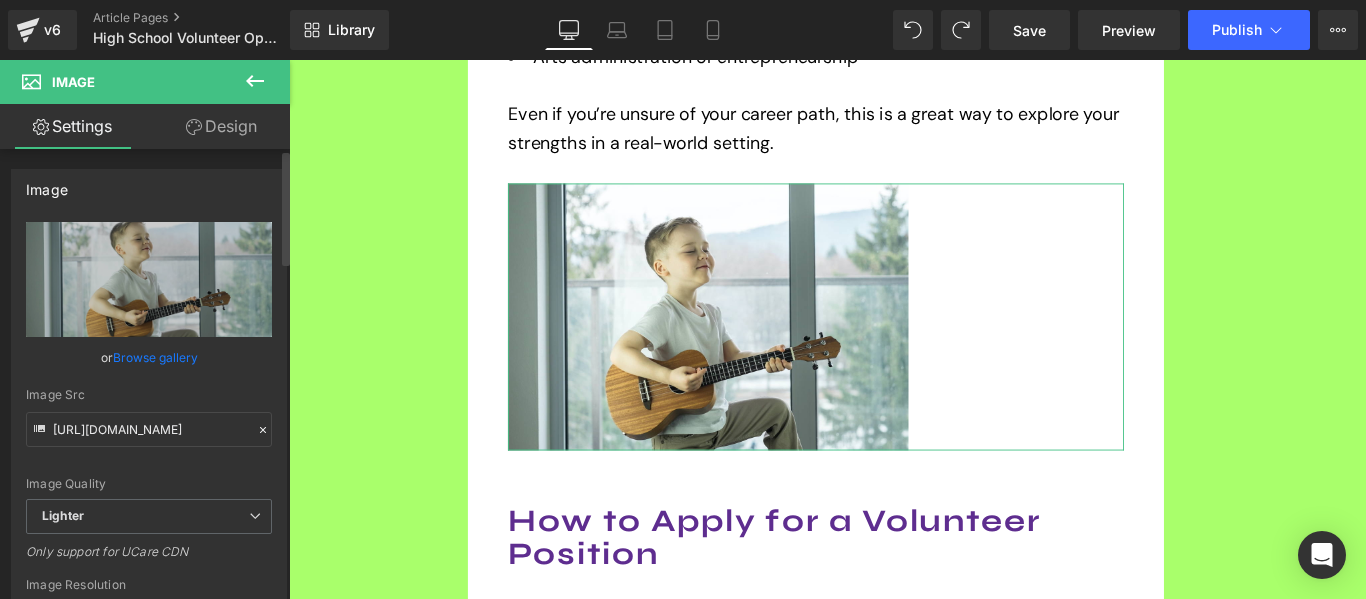 click on "Browse gallery" at bounding box center [155, 357] 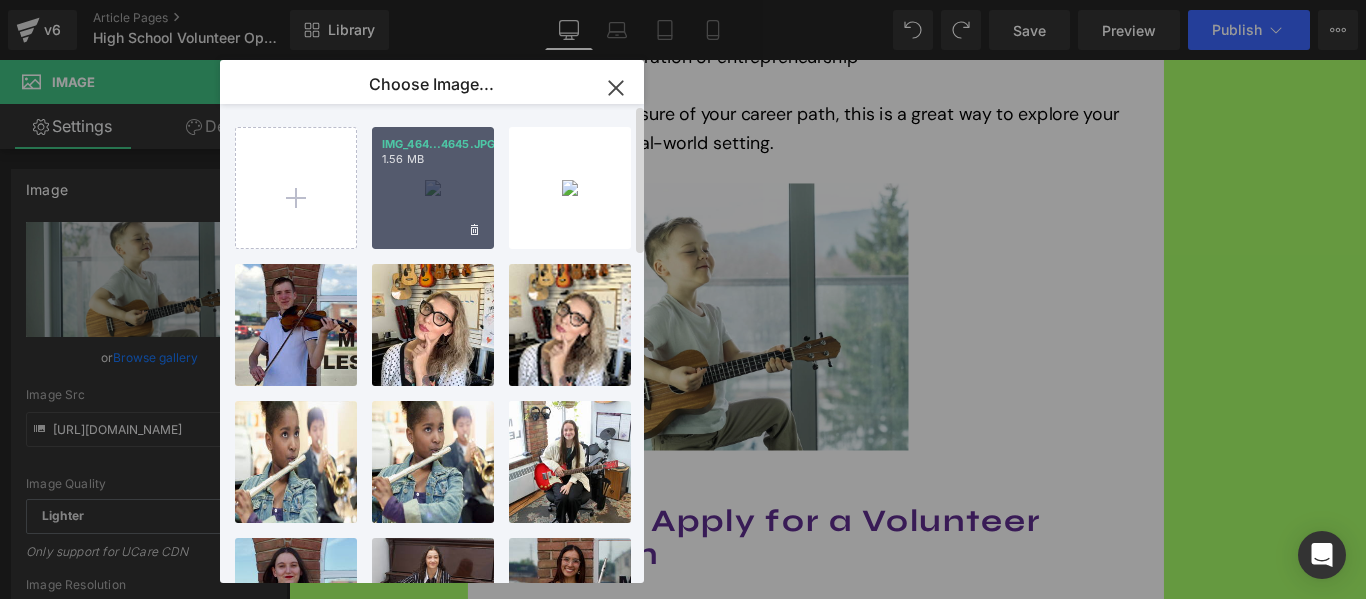 click on "IMG_464...4645.JPG" at bounding box center (433, 144) 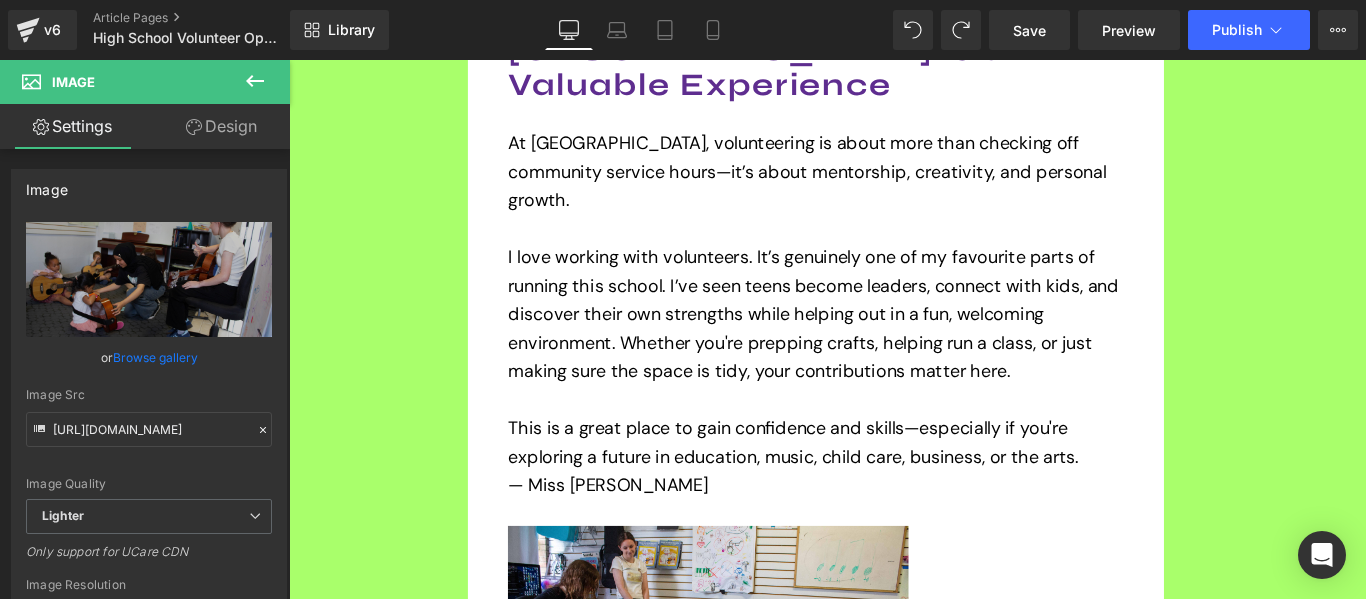 scroll, scrollTop: 0, scrollLeft: 0, axis: both 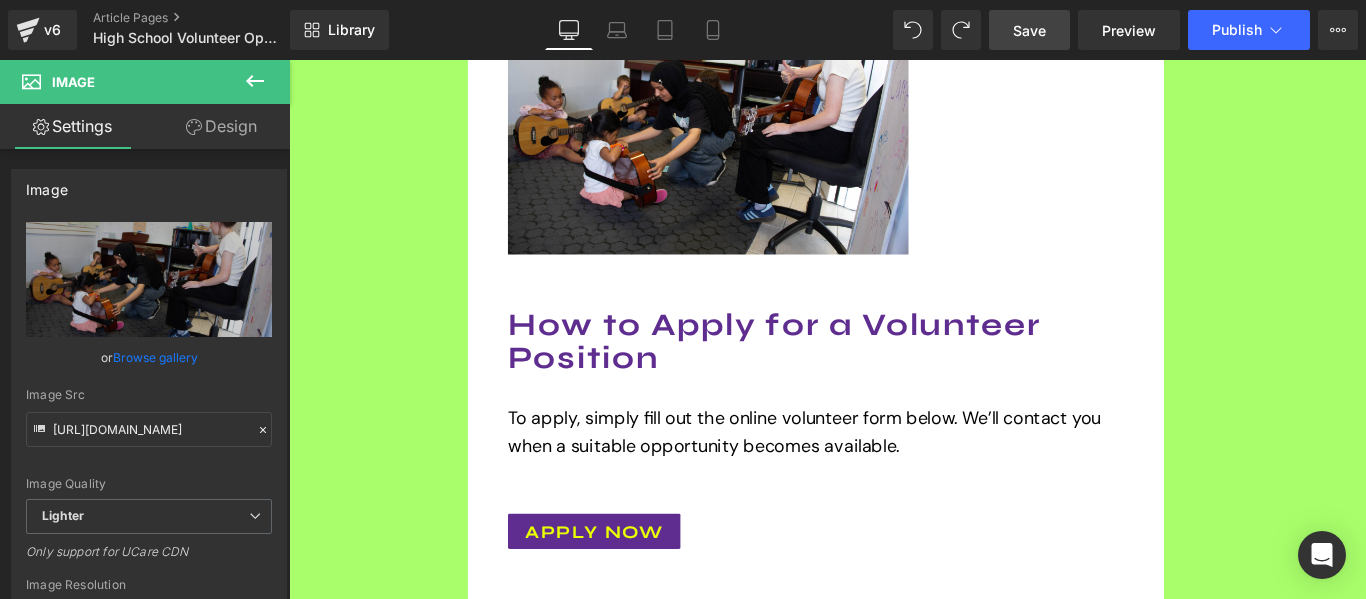 click on "Save" at bounding box center [1029, 30] 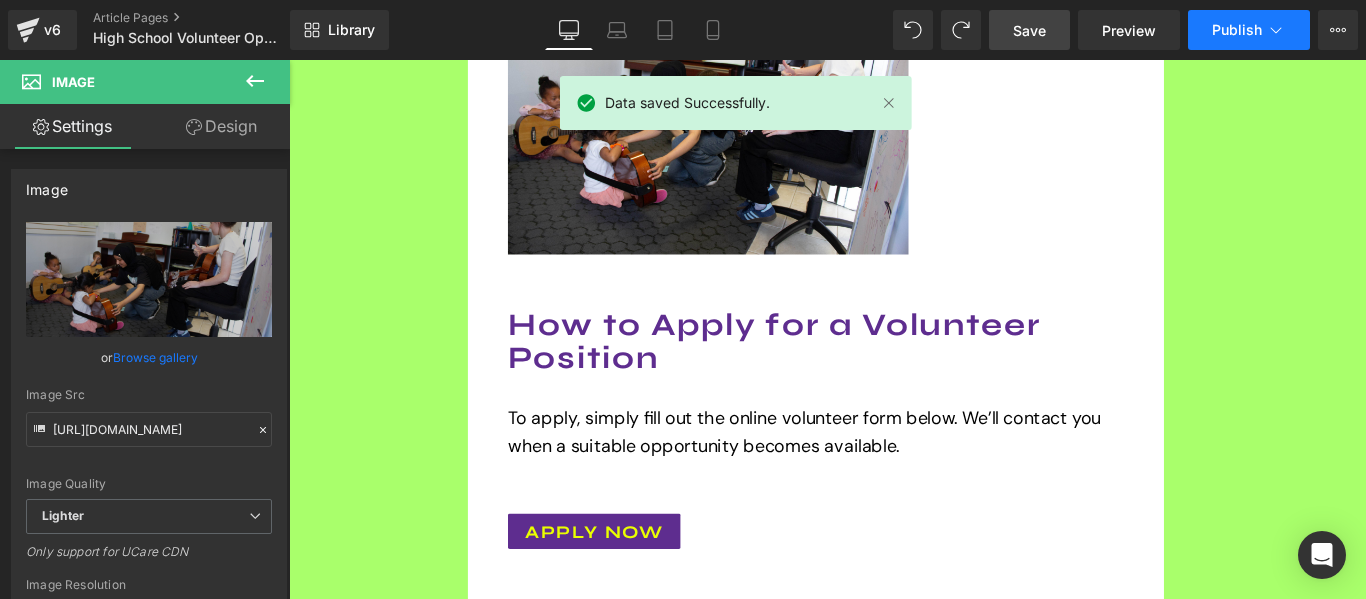 click on "Publish" at bounding box center [1249, 30] 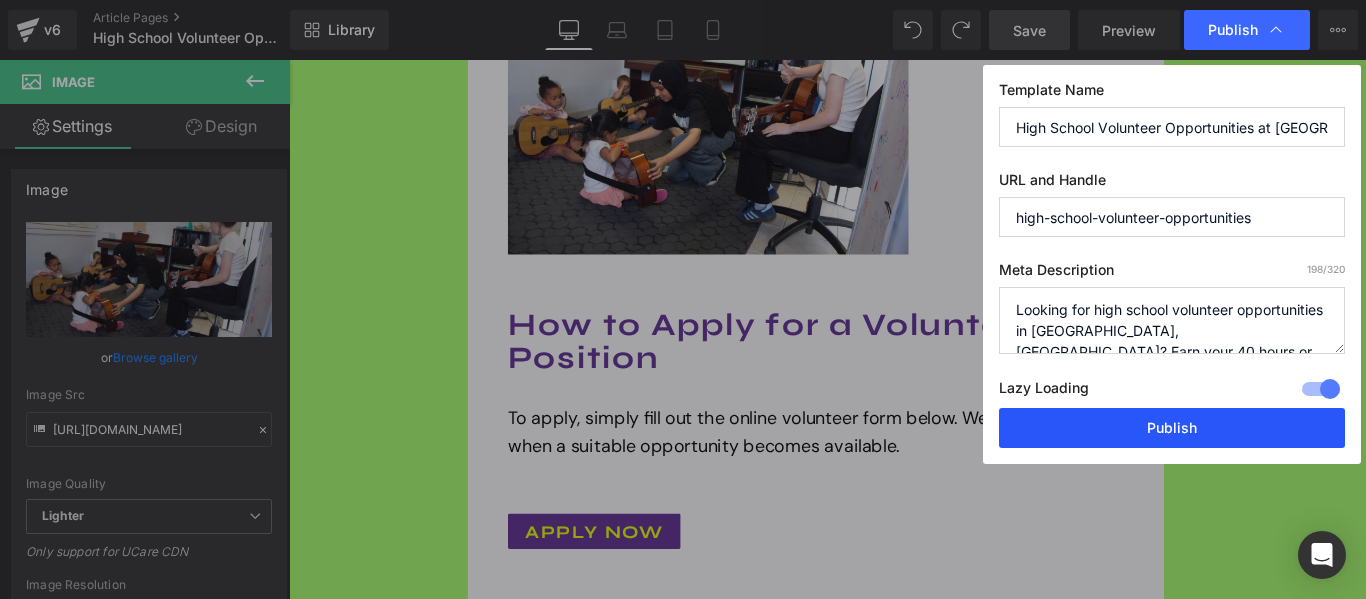 click on "Publish" at bounding box center [1172, 428] 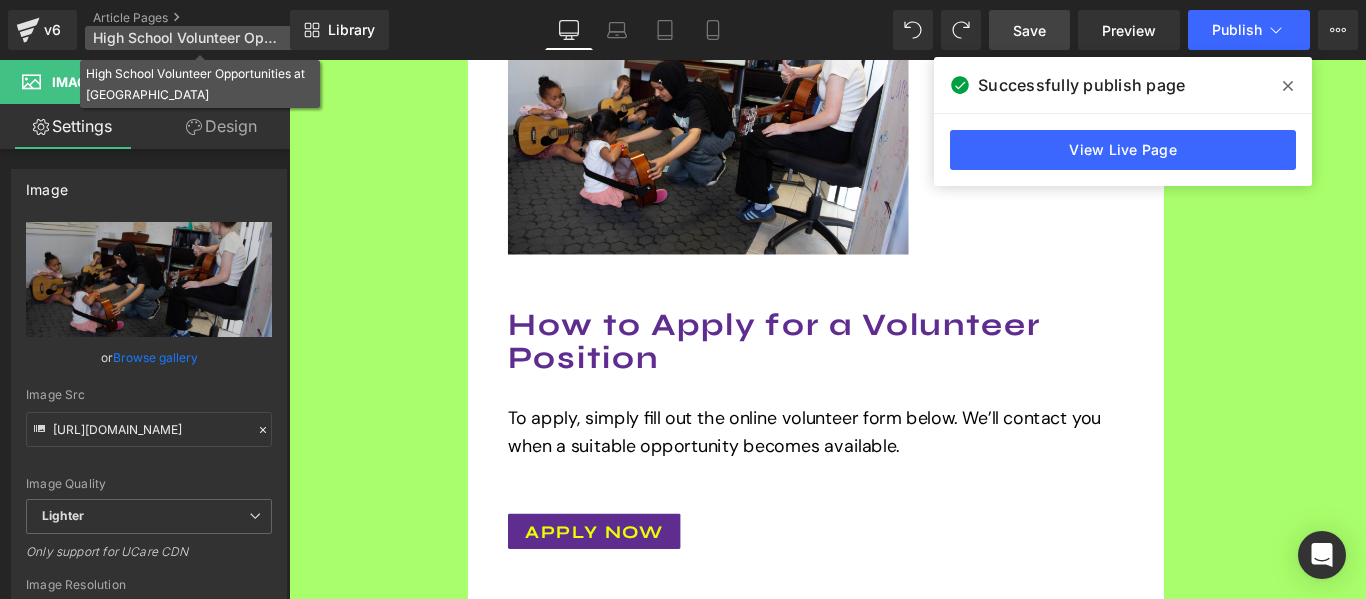 click on "High School Volunteer Opportunities at [GEOGRAPHIC_DATA]" at bounding box center (189, 38) 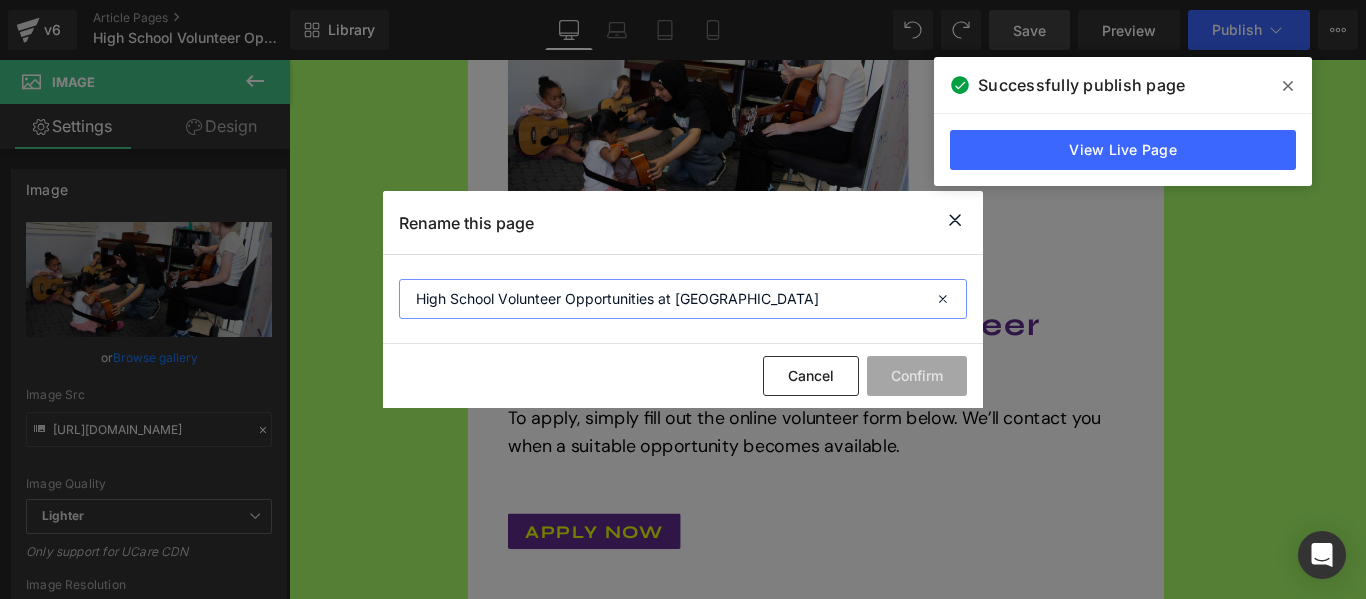 drag, startPoint x: 413, startPoint y: 293, endPoint x: 900, endPoint y: 310, distance: 487.29663 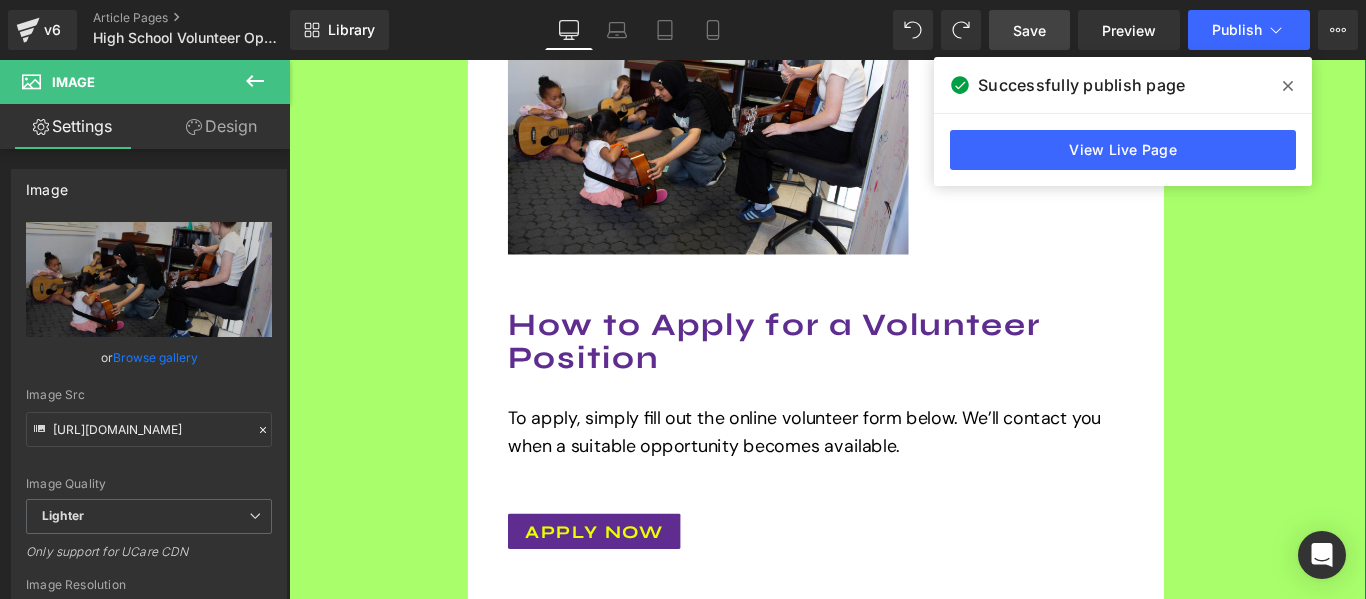 click on "Image         [PERSON_NAME] Text Block         [DATE] Text Block         Row         Looking for high school volunteer hours or co-op placements in [GEOGRAPHIC_DATA], [GEOGRAPHIC_DATA]? South Windsor School of Music offers meaningful, hands-on volunteer experiences year-round for teens interested in music, teaching, child care, marketing, or creative fields. Text Block         Why Volunteering at [GEOGRAPHIC_DATA] Is a Valuable Experience Heading         At [GEOGRAPHIC_DATA], volunteering is about more than checking off community service hours—it’s about mentorship, creativity, and personal growth. I love working with volunteers. It’s genuinely one of my favourite parts of running this school. I’ve seen teens become leaders, connect with kids, and discover their own strengths while helping out in a fun, welcoming environment. Whether you're prepping crafts, helping run a class, or just making sure the space is tidy, your contributions matter here. — Miss [PERSON_NAME] Text Block" at bounding box center [894, -872] 